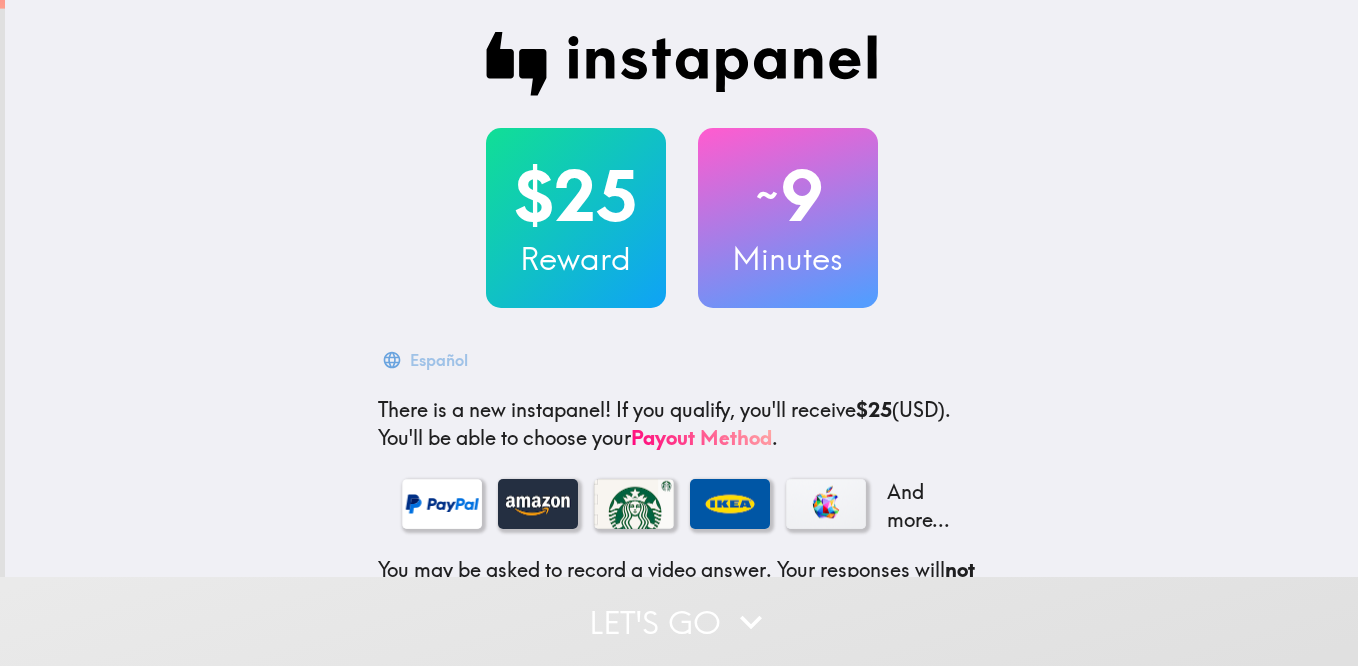 scroll, scrollTop: 0, scrollLeft: 0, axis: both 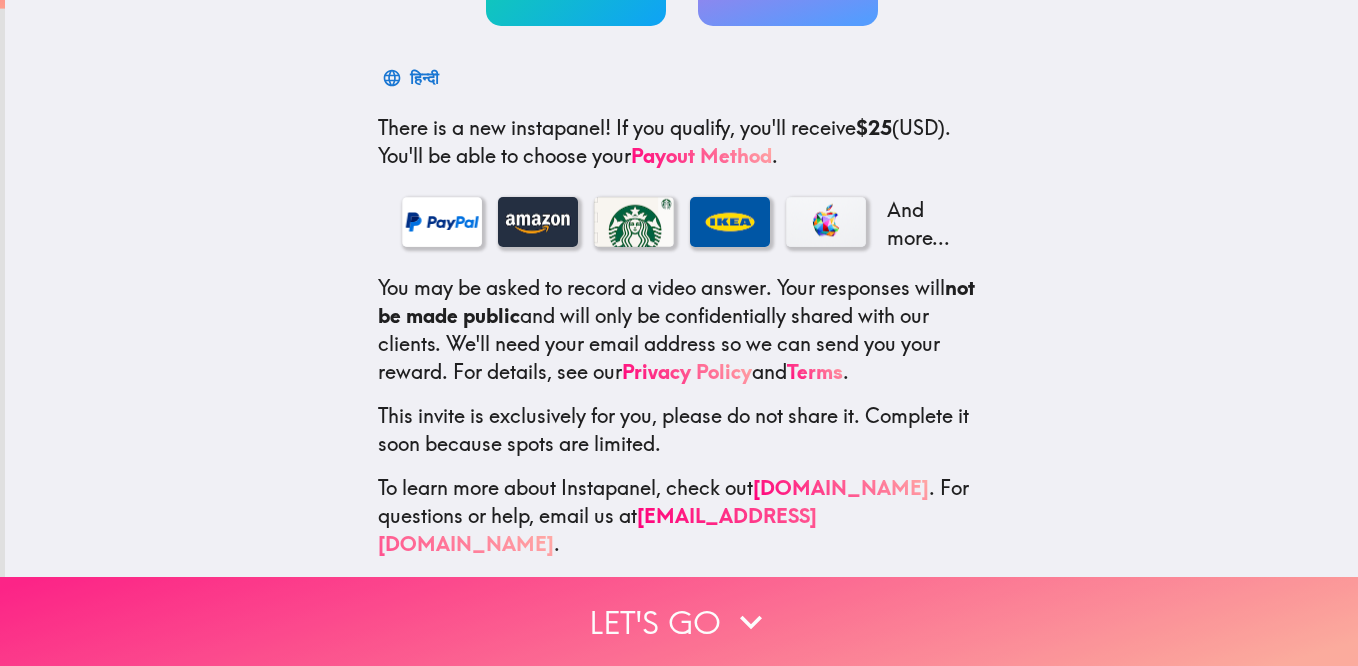 click on "Let's go" at bounding box center (679, 621) 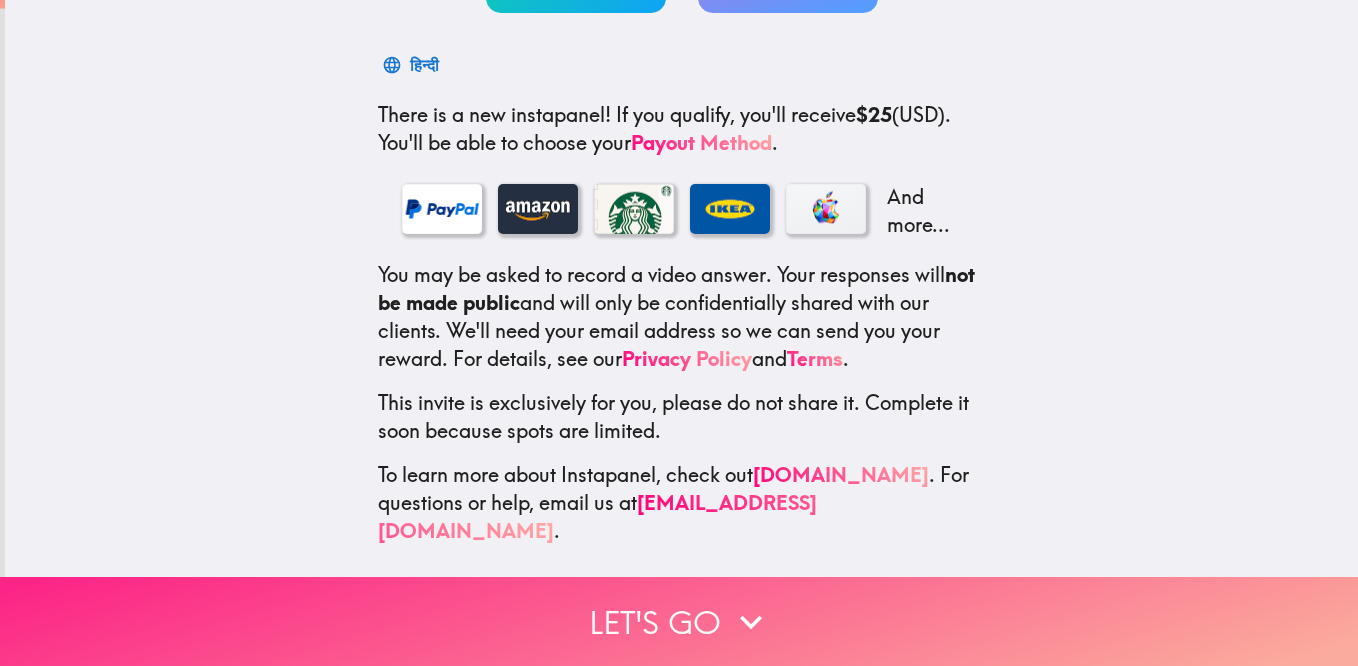 scroll, scrollTop: 0, scrollLeft: 0, axis: both 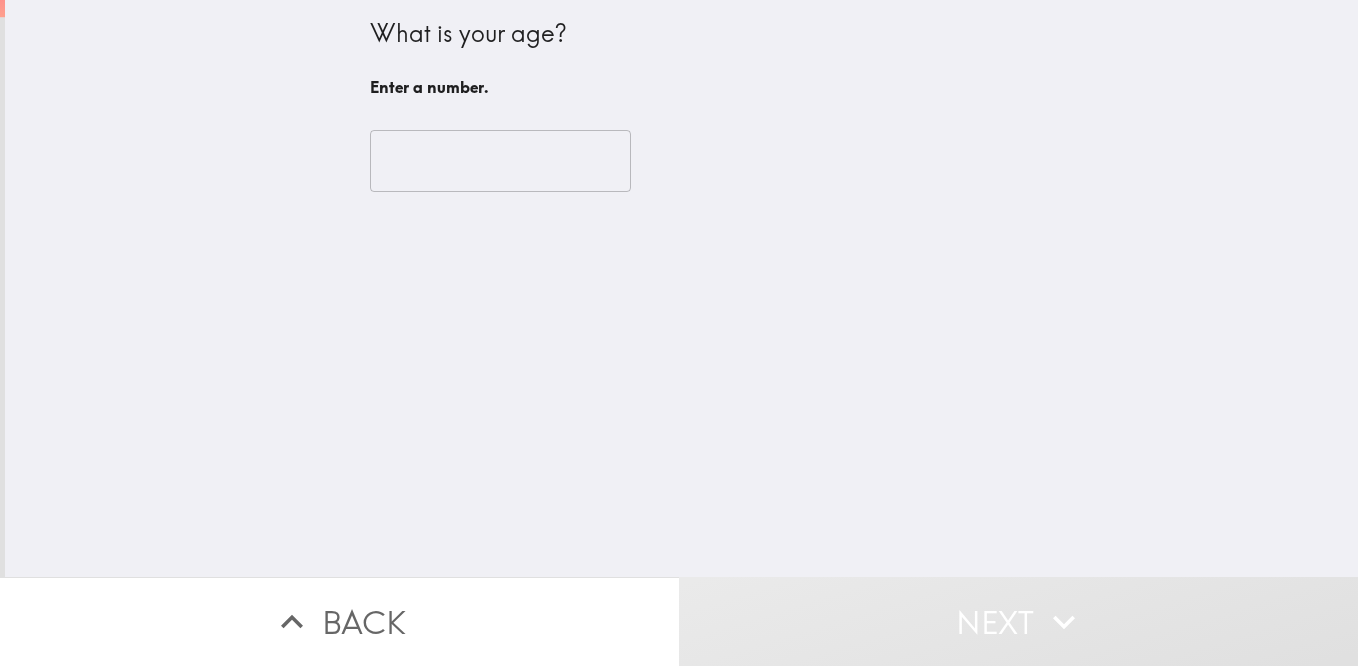 click at bounding box center [500, 161] 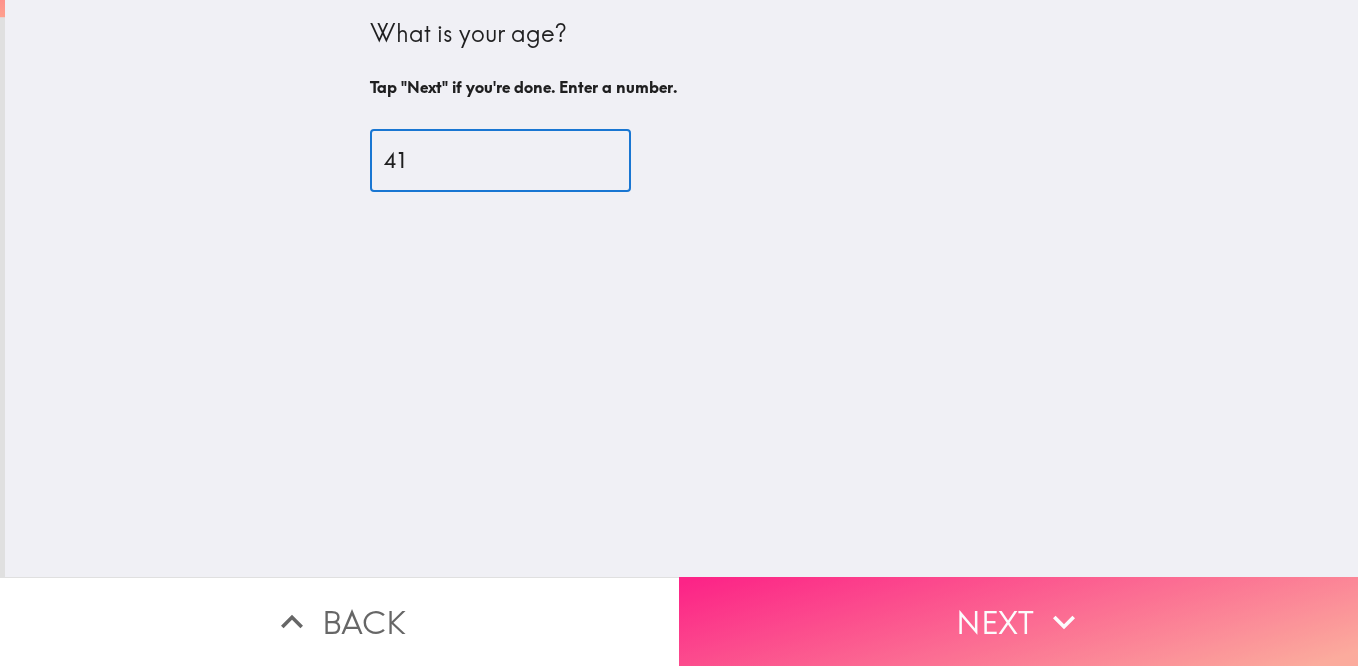 type on "41" 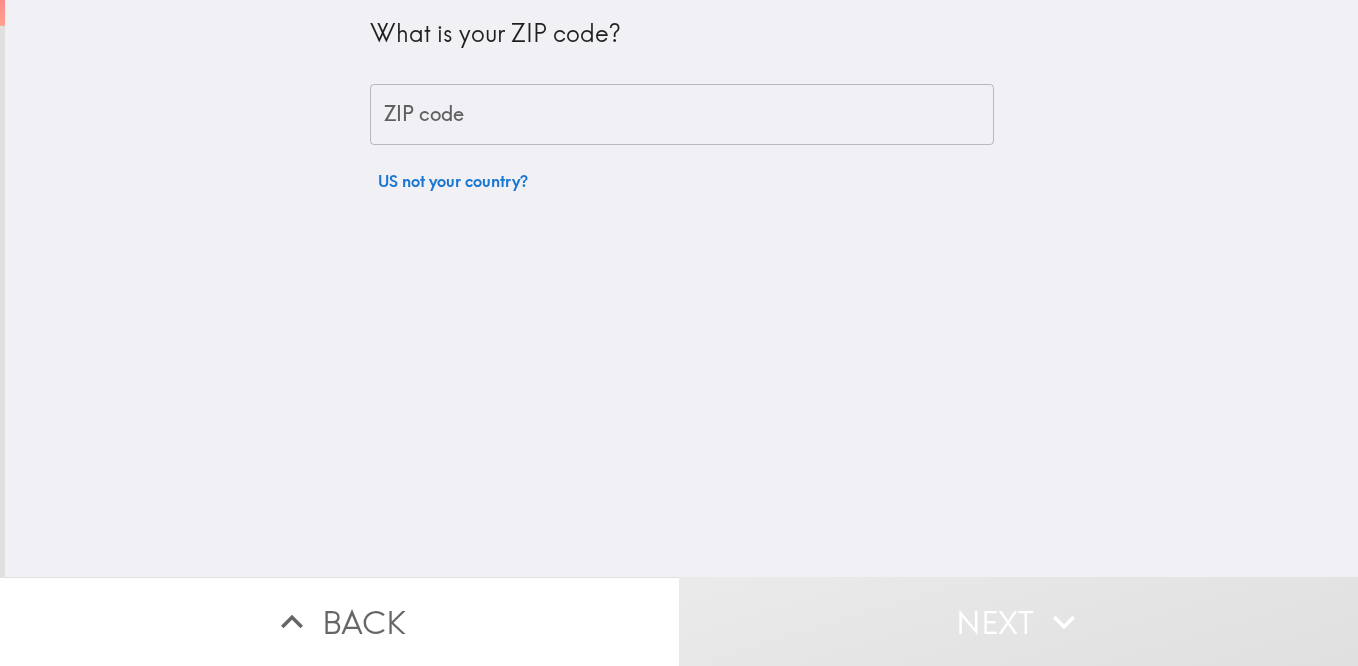 click on "ZIP code" at bounding box center [682, 115] 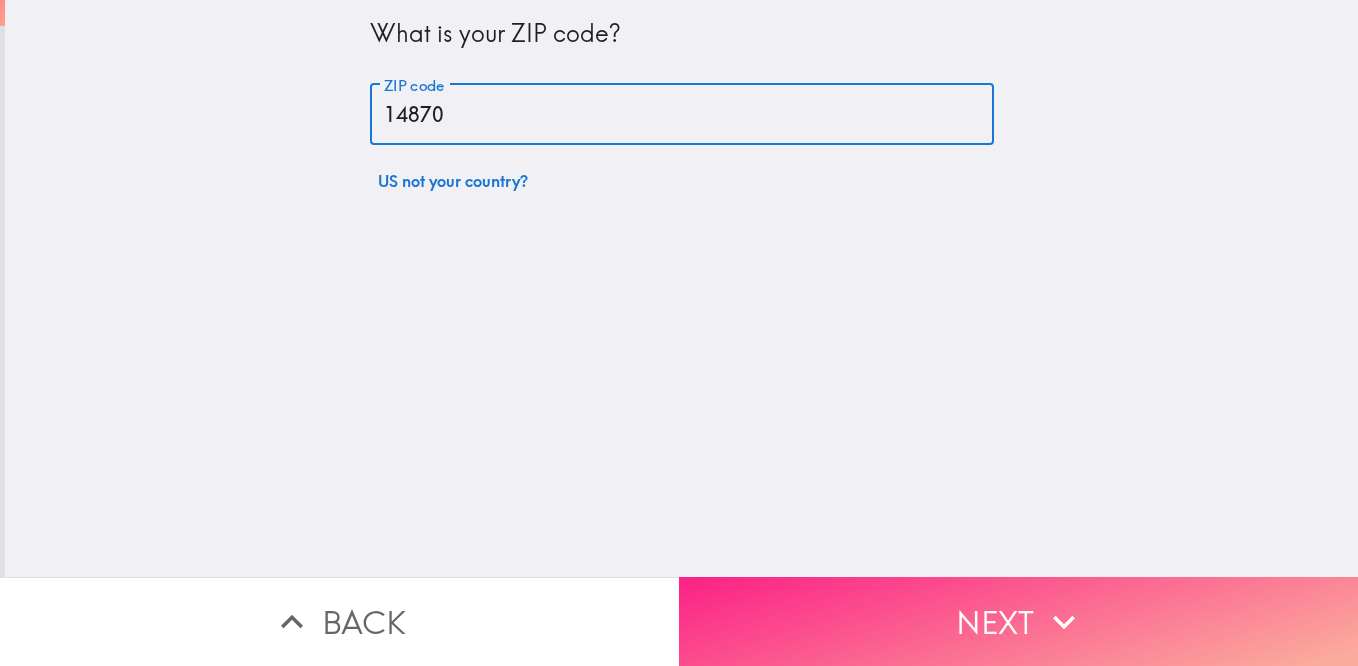 type on "14870" 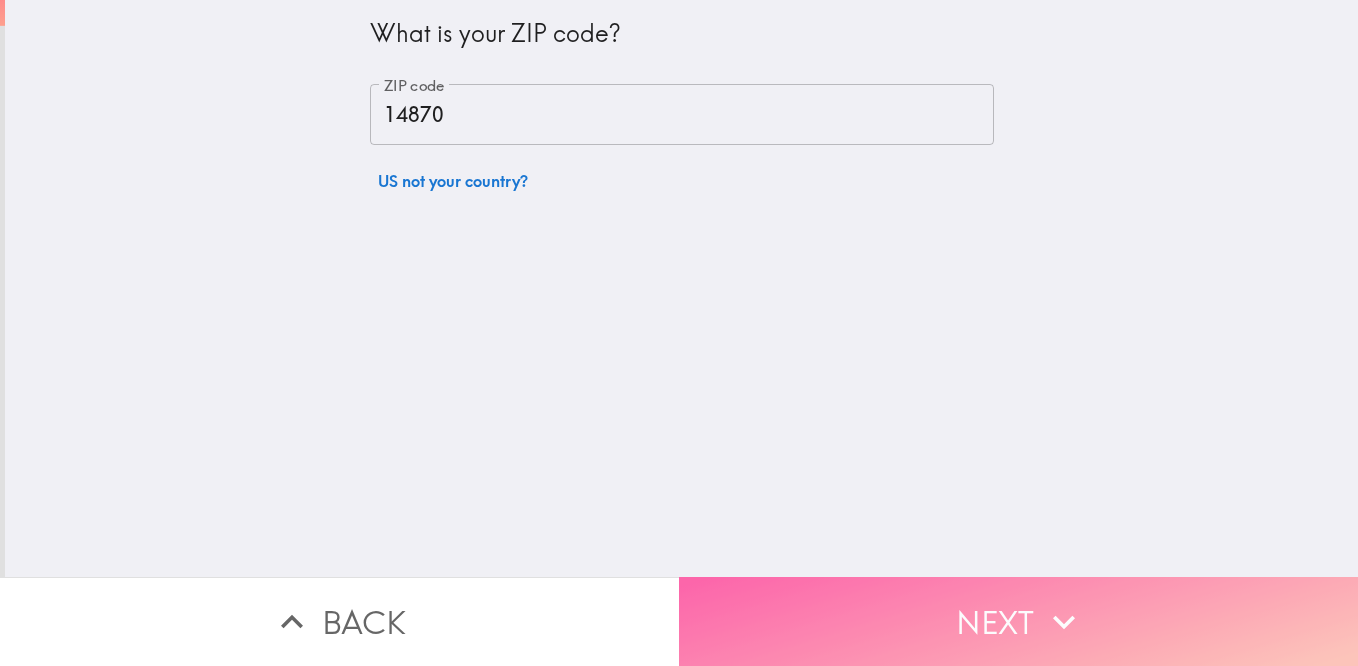 click on "Next" at bounding box center (1018, 621) 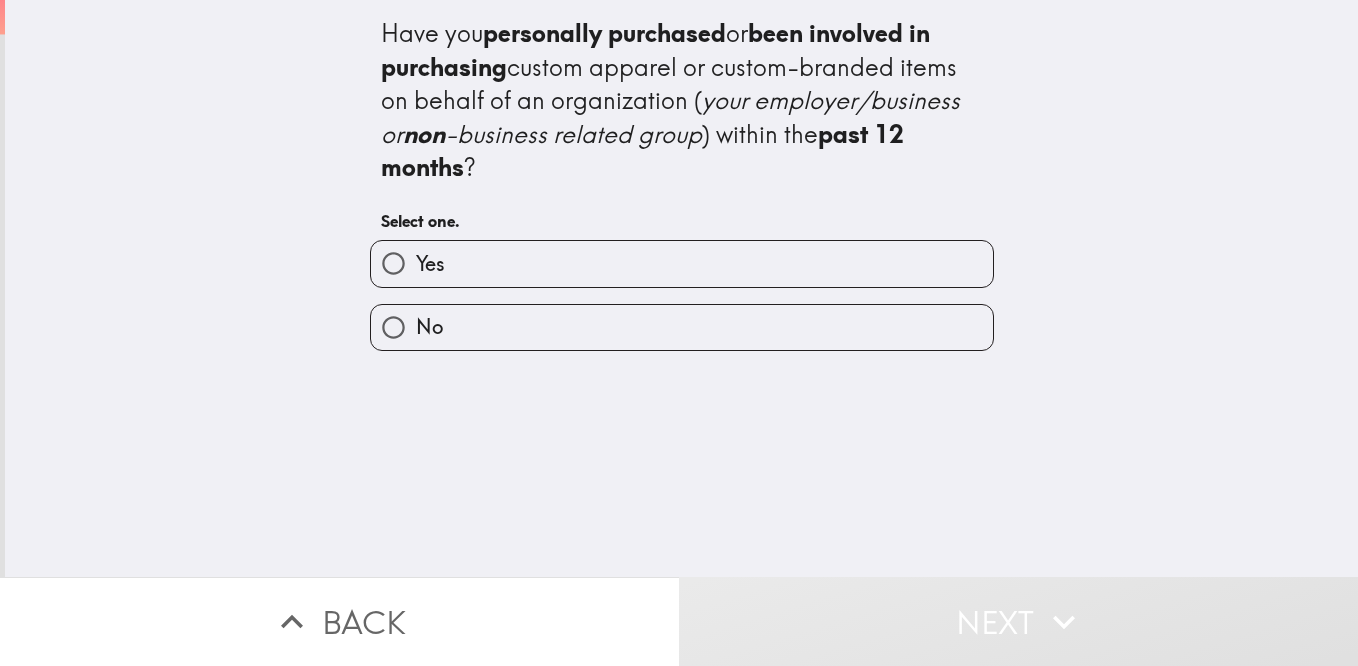 click on "Yes" at bounding box center (682, 263) 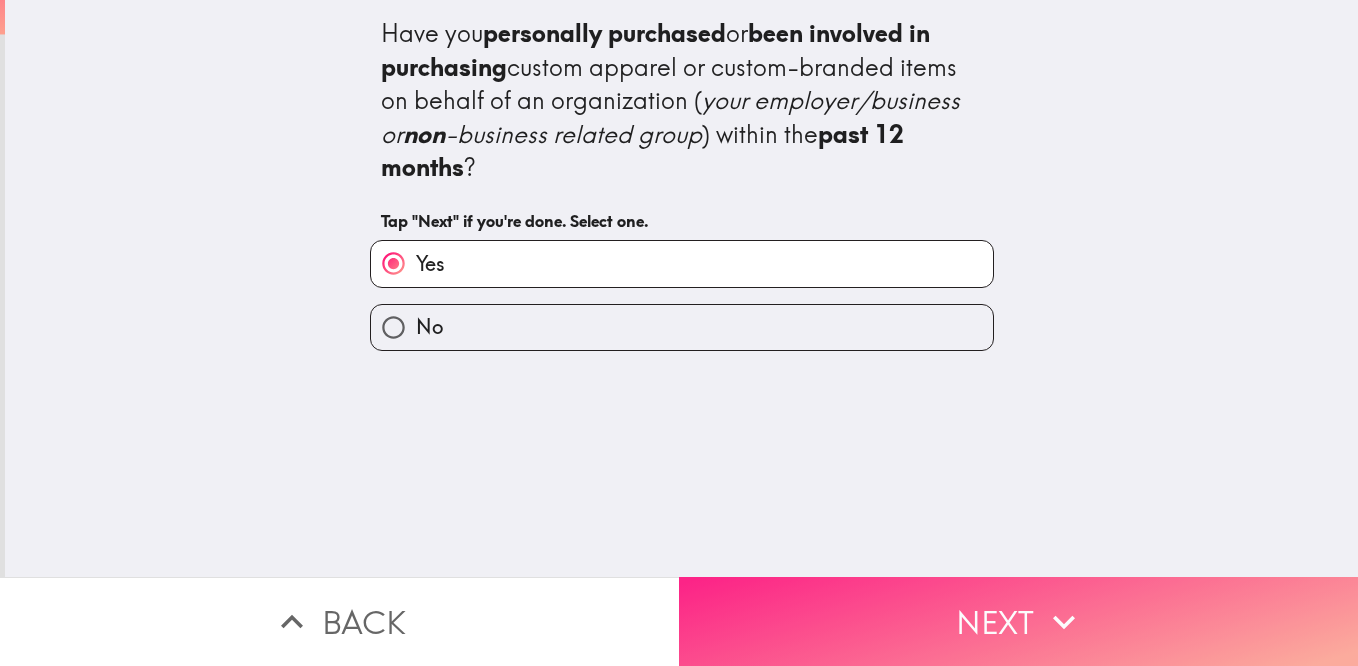 click on "Next" at bounding box center (1018, 621) 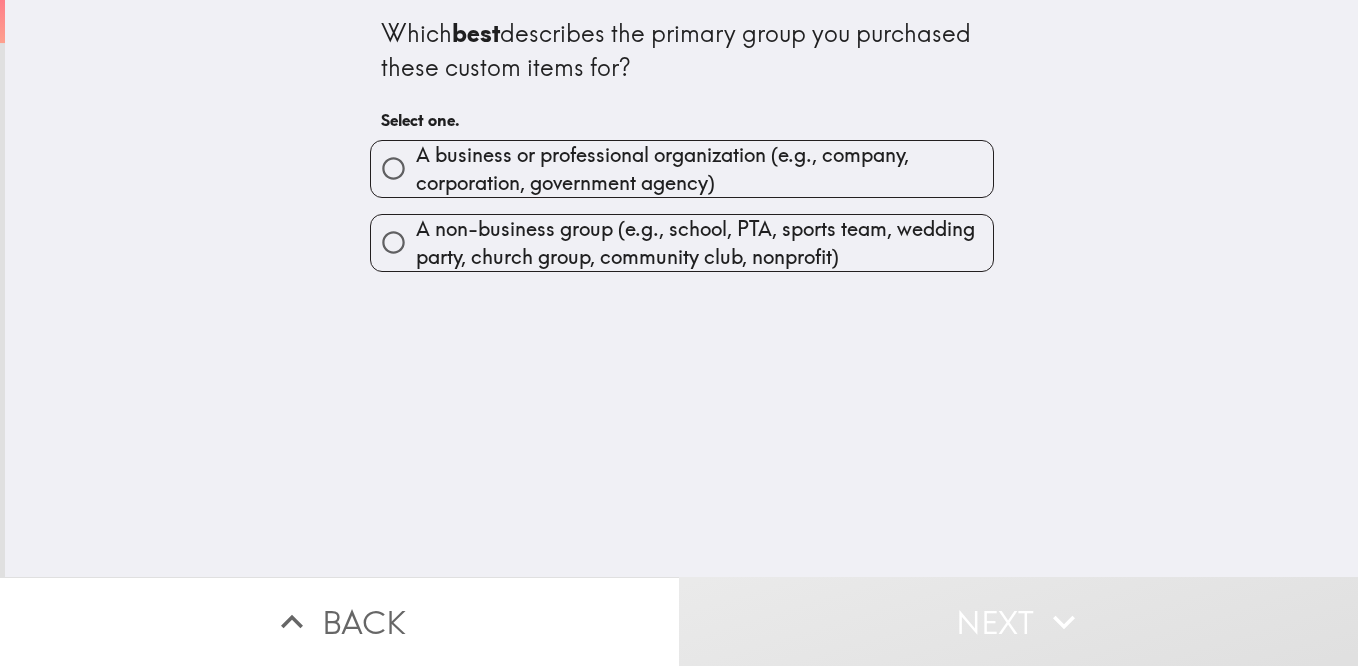 click on "A non-business group (e.g., school, PTA, sports team, wedding party, church group, community club, nonprofit)" at bounding box center [704, 243] 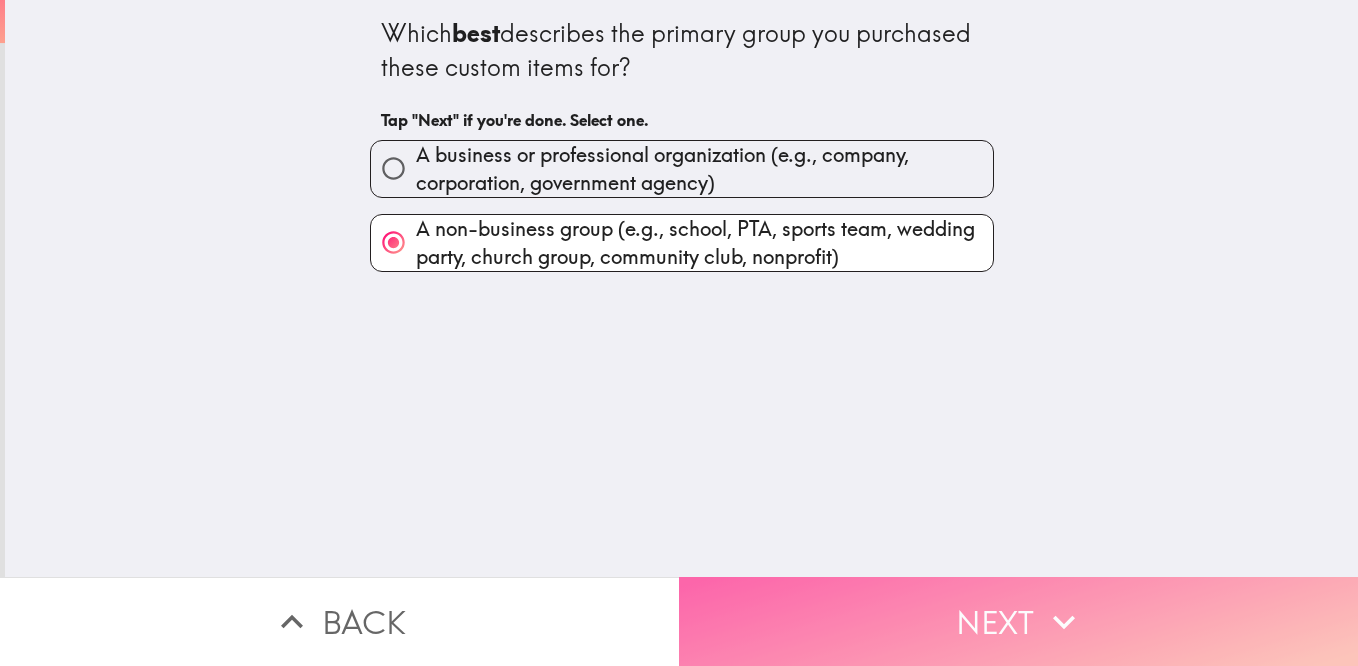 click on "Next" at bounding box center (1018, 621) 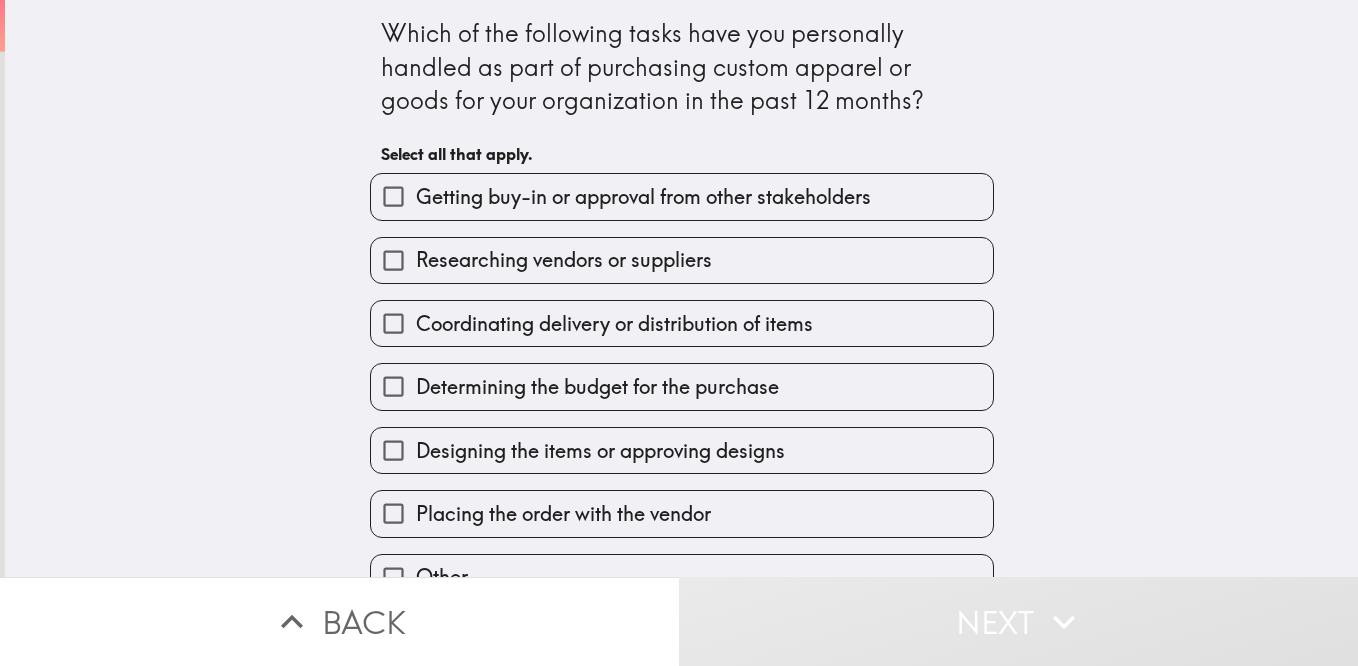 click on "Getting buy-in or approval from other stakeholders" at bounding box center [682, 196] 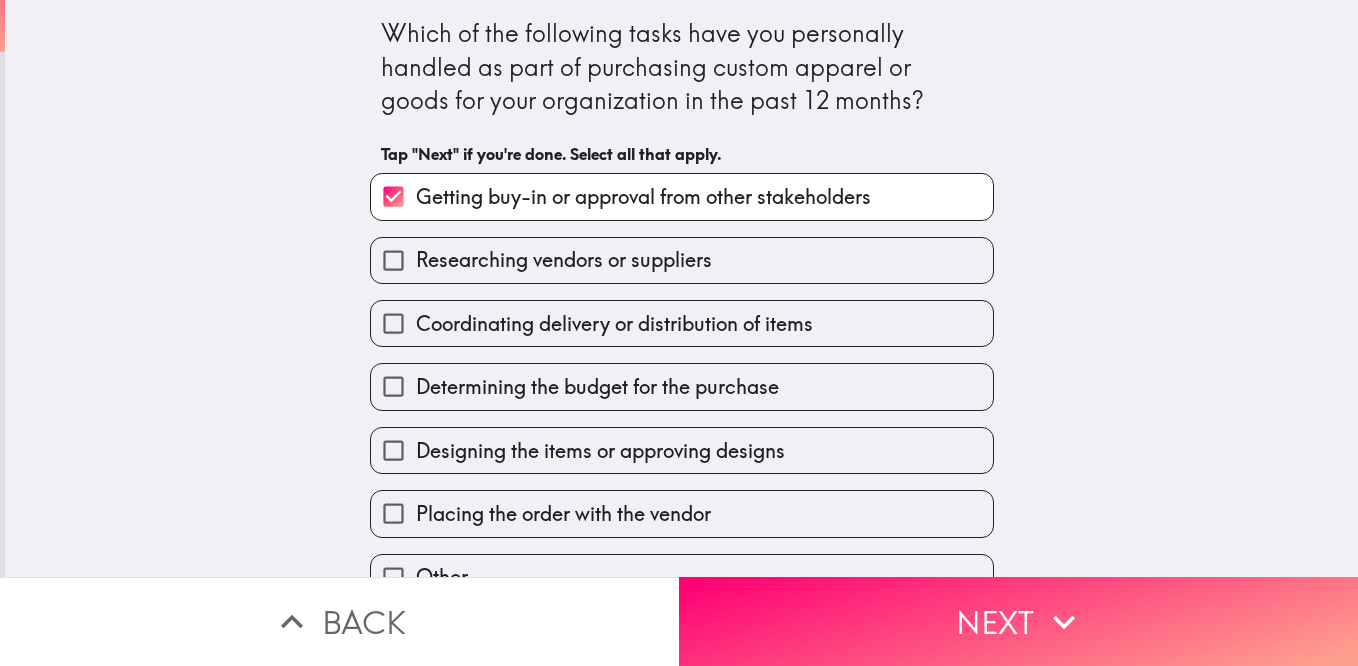 click on "Researching vendors or suppliers" at bounding box center [682, 260] 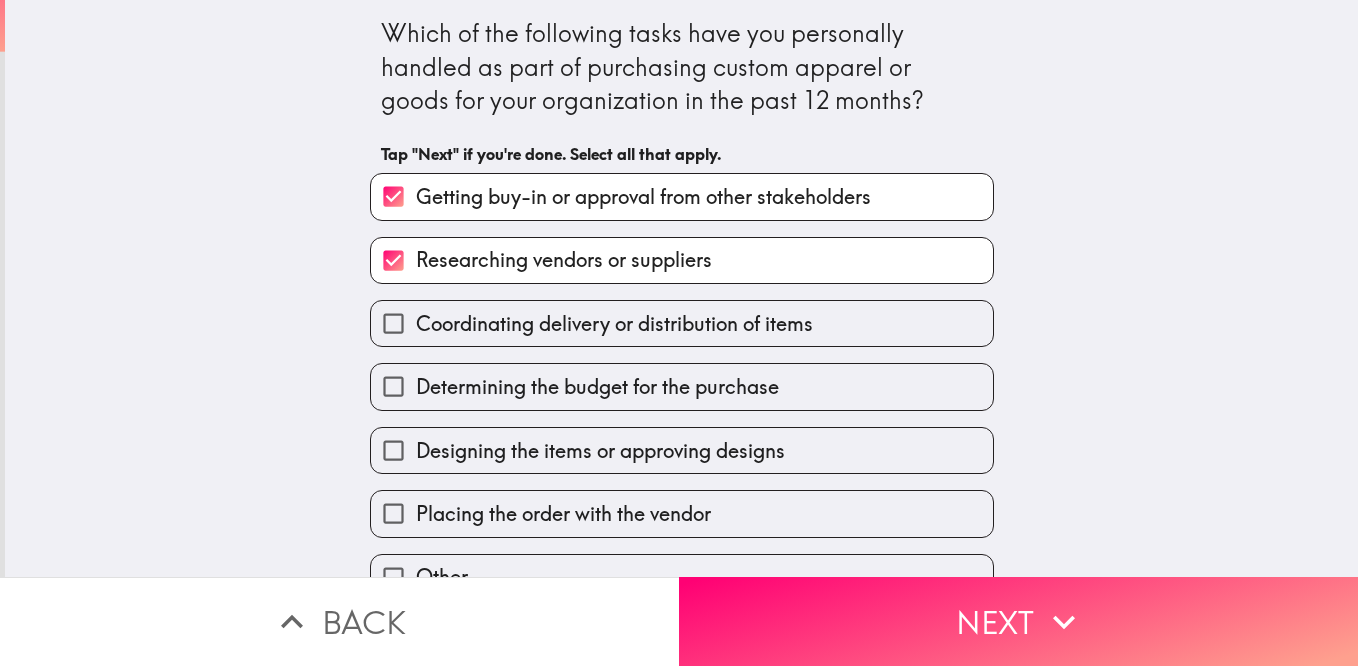 click on "Coordinating delivery or distribution of items" at bounding box center [614, 324] 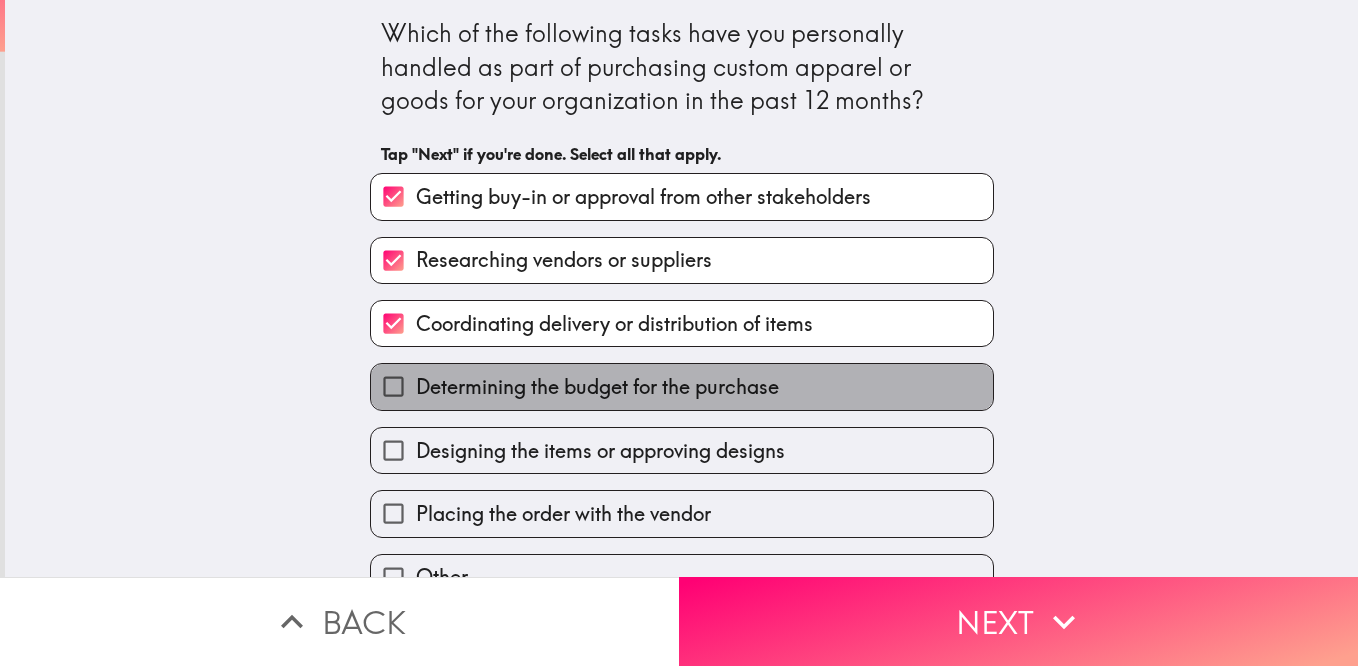 click on "Determining the budget for the purchase" at bounding box center (597, 387) 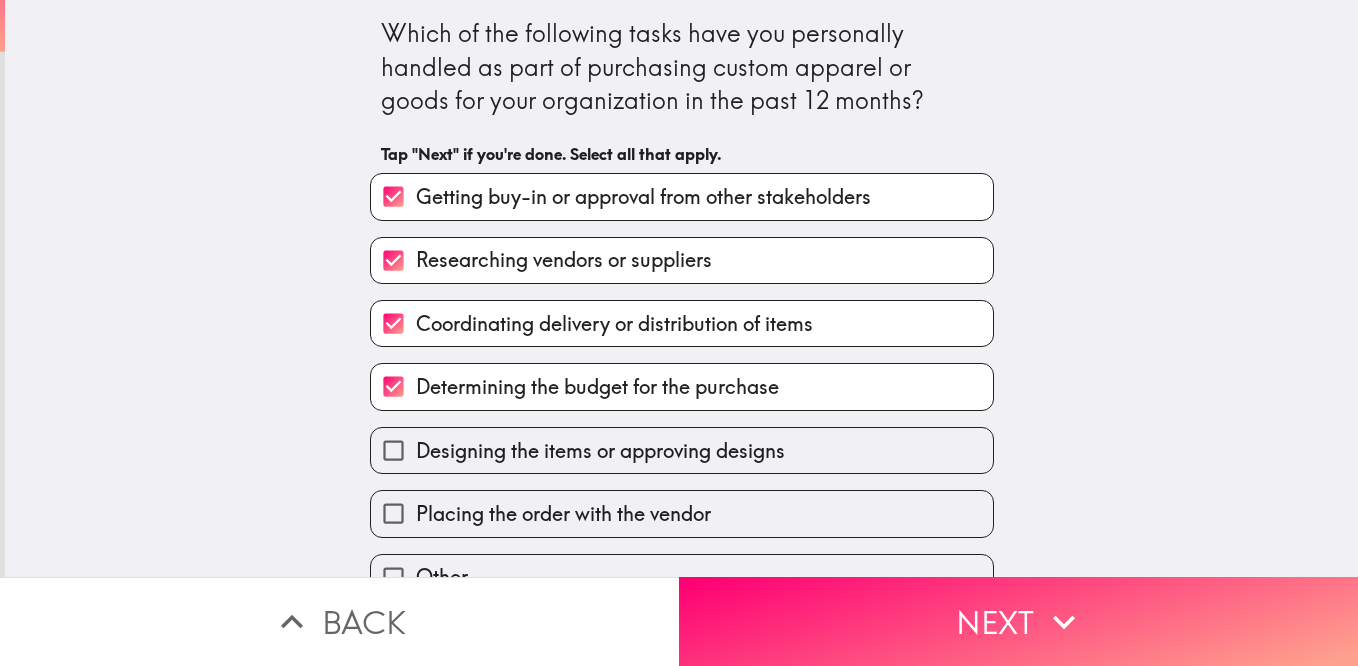 click on "Designing the items or approving designs" at bounding box center [600, 451] 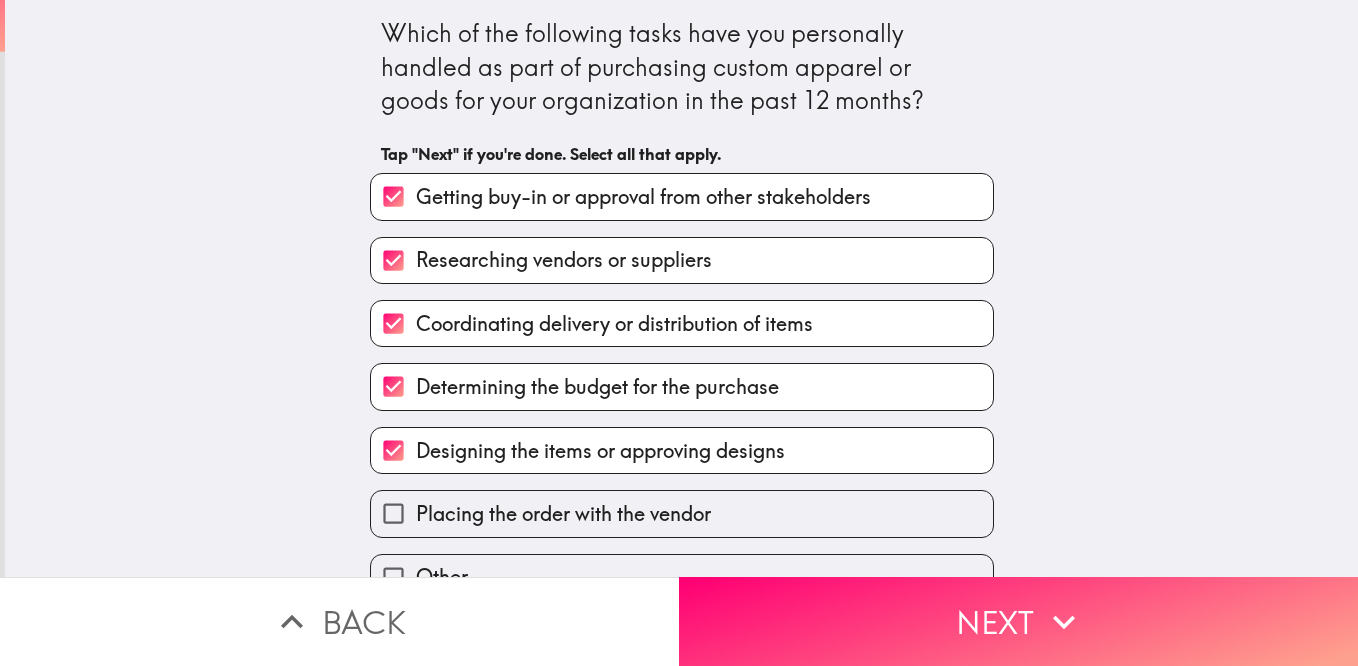 click on "Placing the order with the vendor" at bounding box center [682, 513] 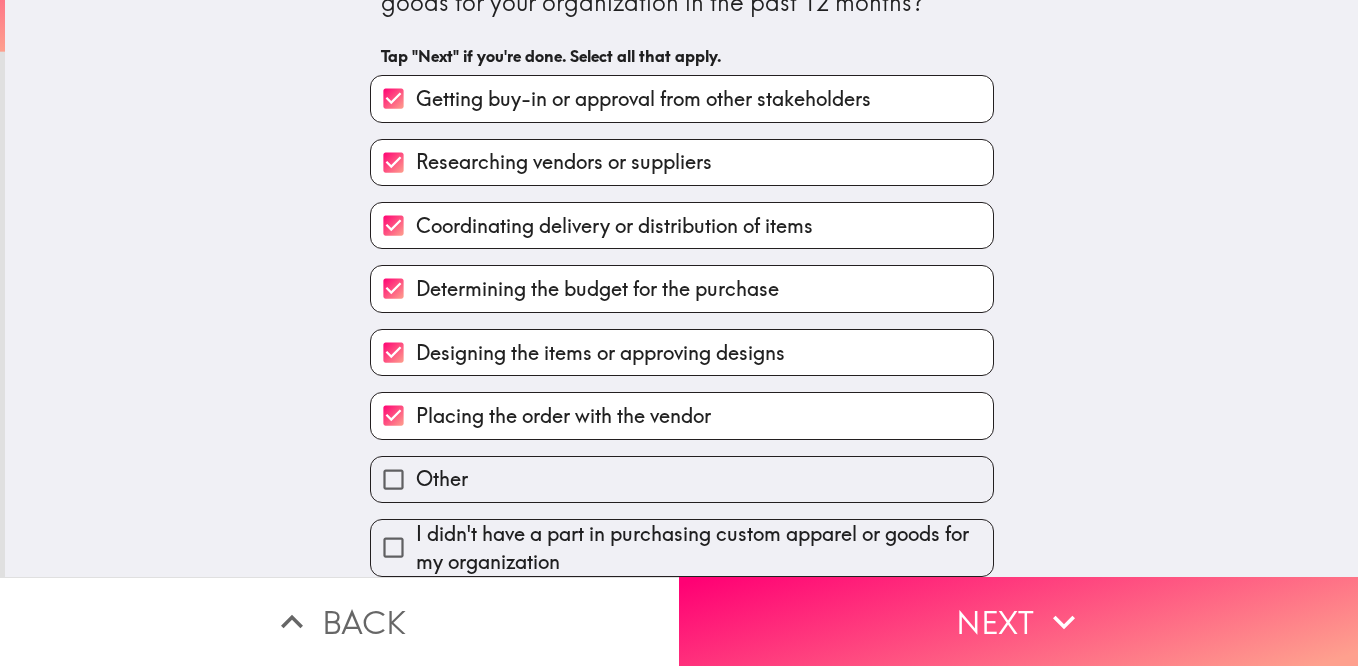 scroll, scrollTop: 113, scrollLeft: 0, axis: vertical 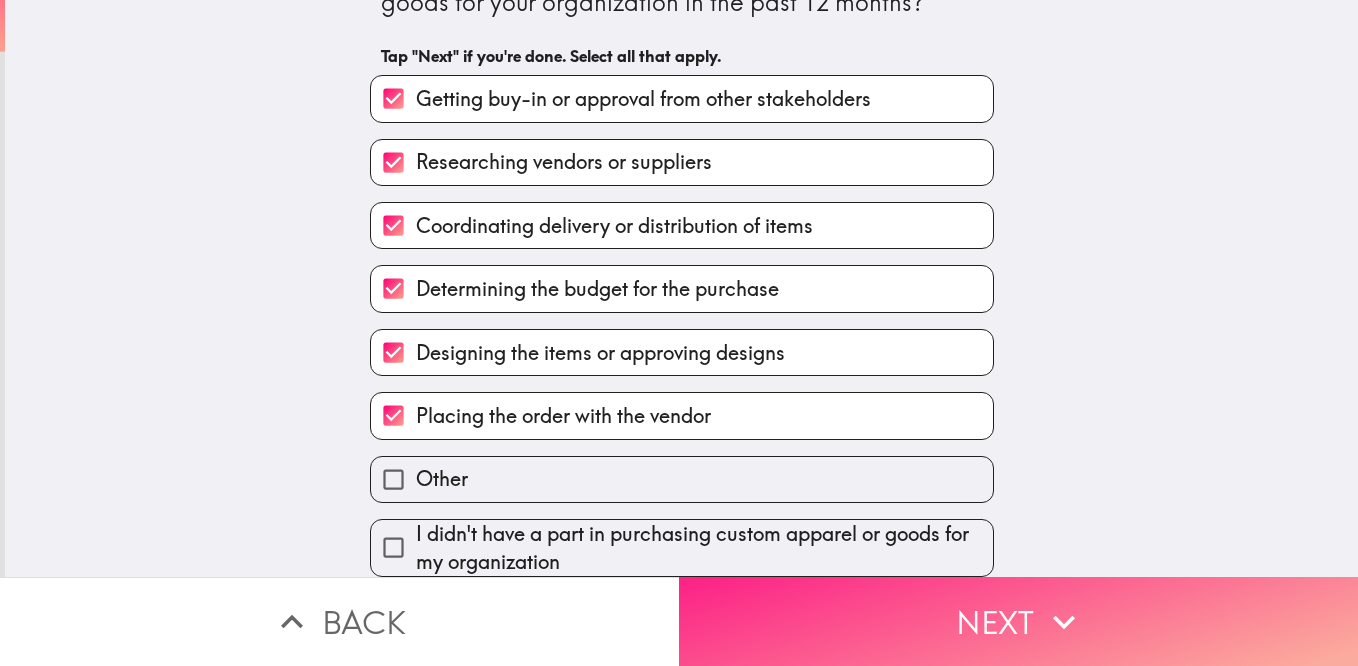 click on "Next" at bounding box center (1018, 621) 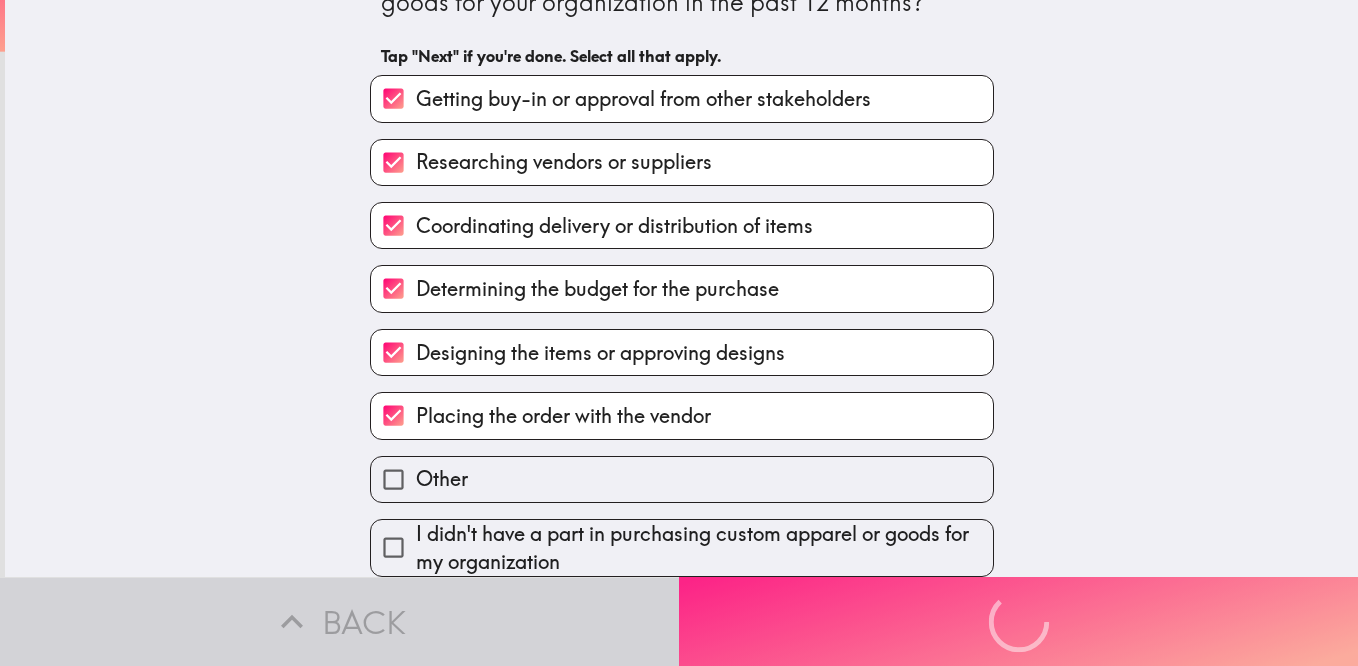 scroll, scrollTop: 0, scrollLeft: 0, axis: both 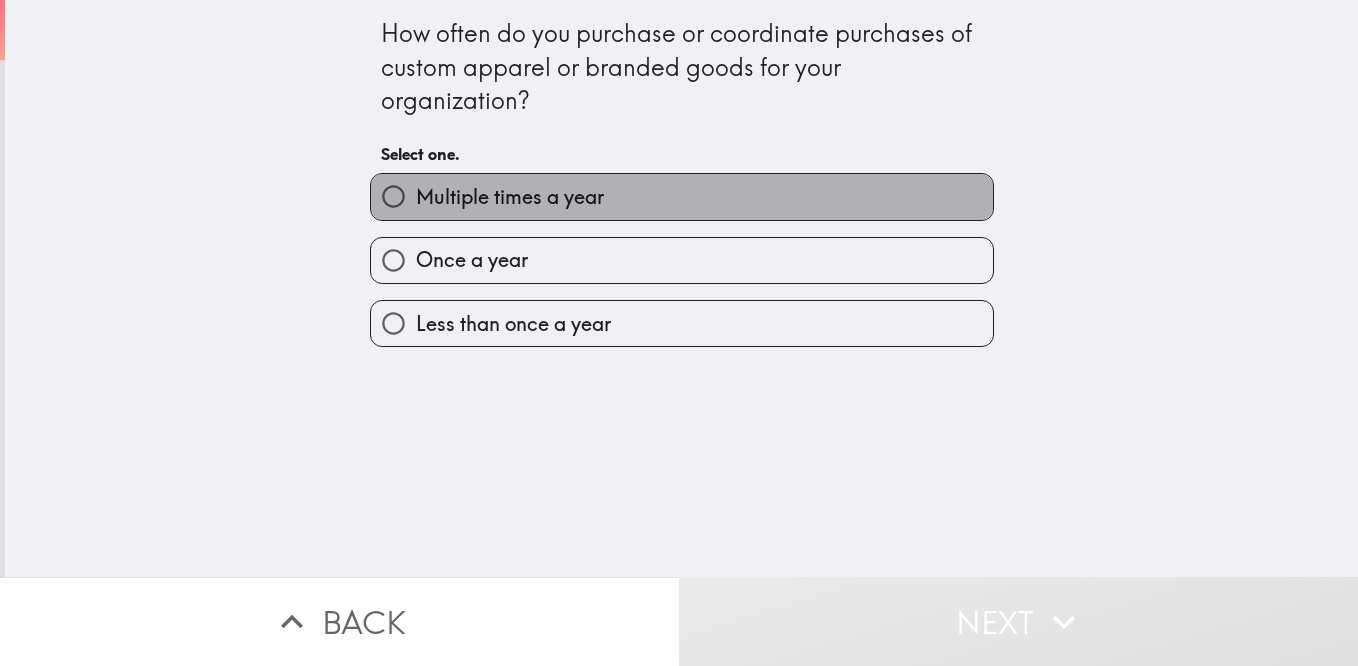 click on "Multiple times a year" at bounding box center (510, 197) 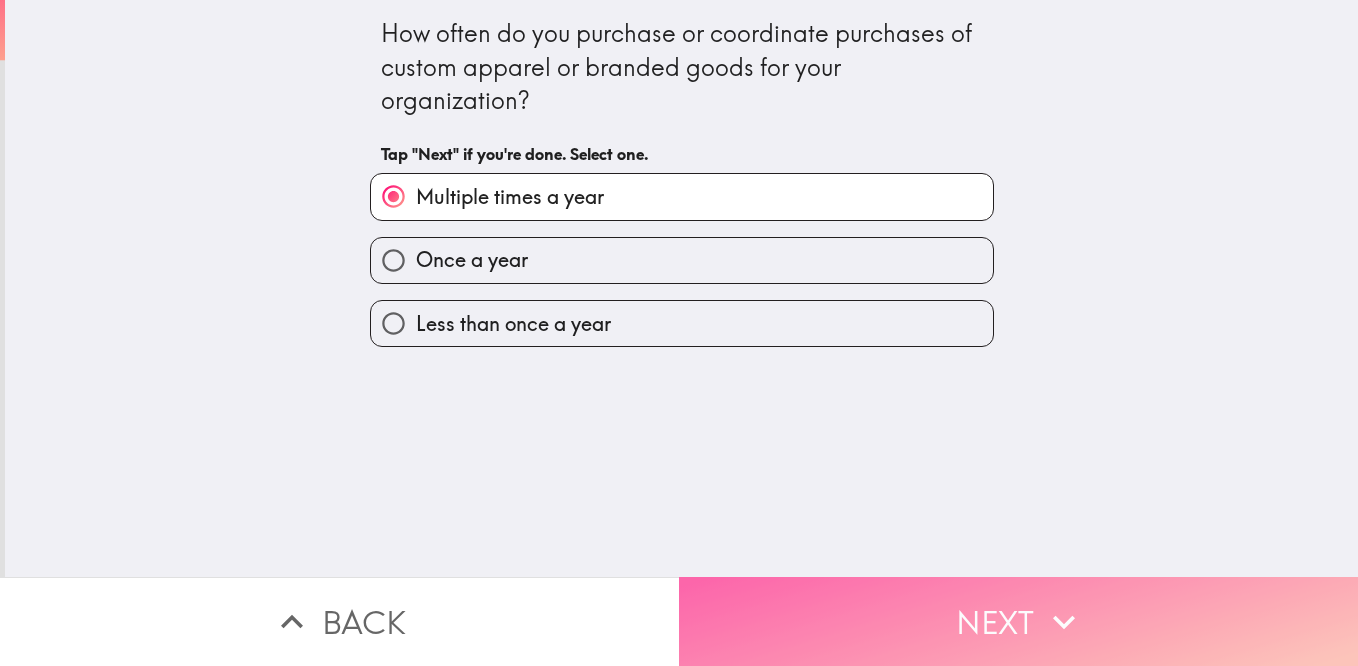 click on "Next" at bounding box center (1018, 621) 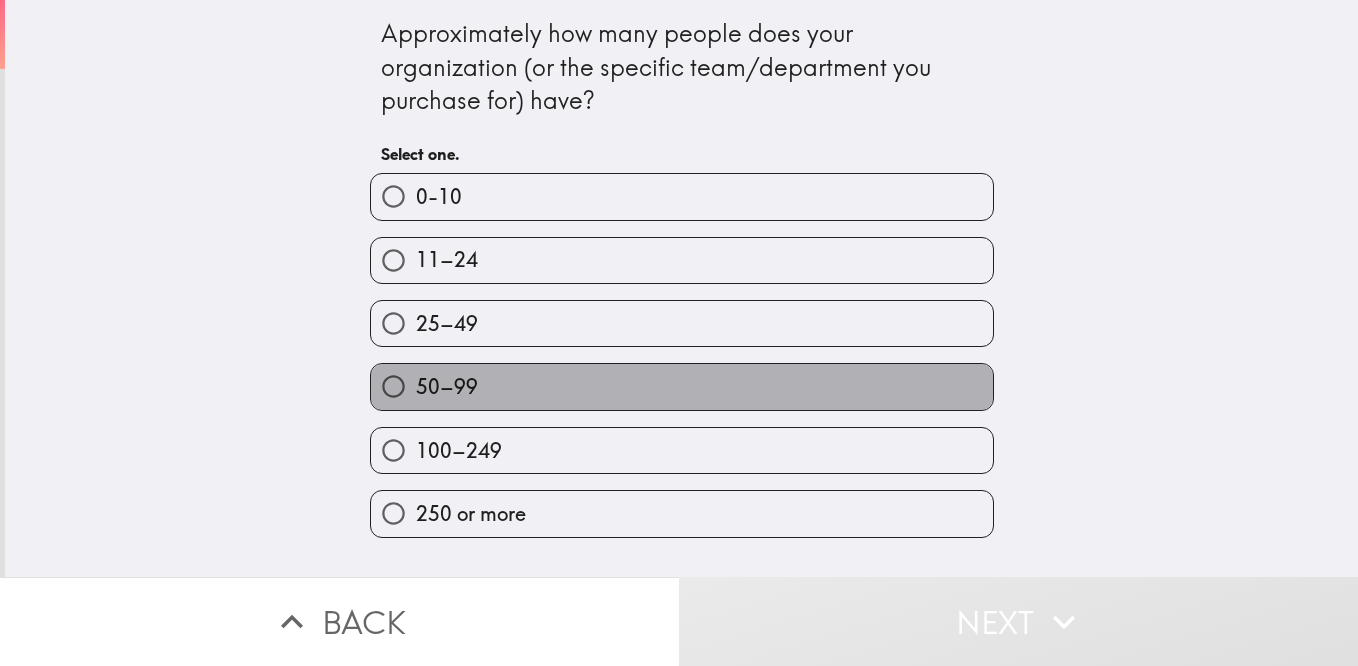 click on "50–99" at bounding box center [682, 386] 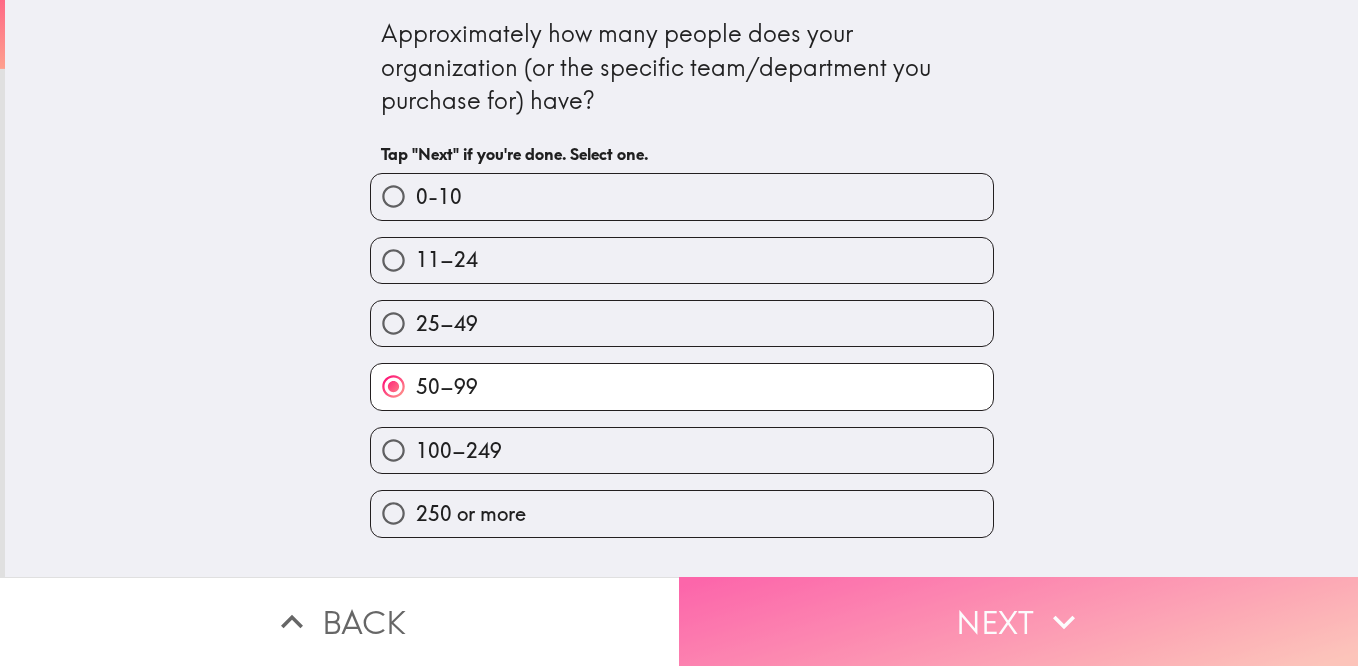 click on "Next" at bounding box center (1018, 621) 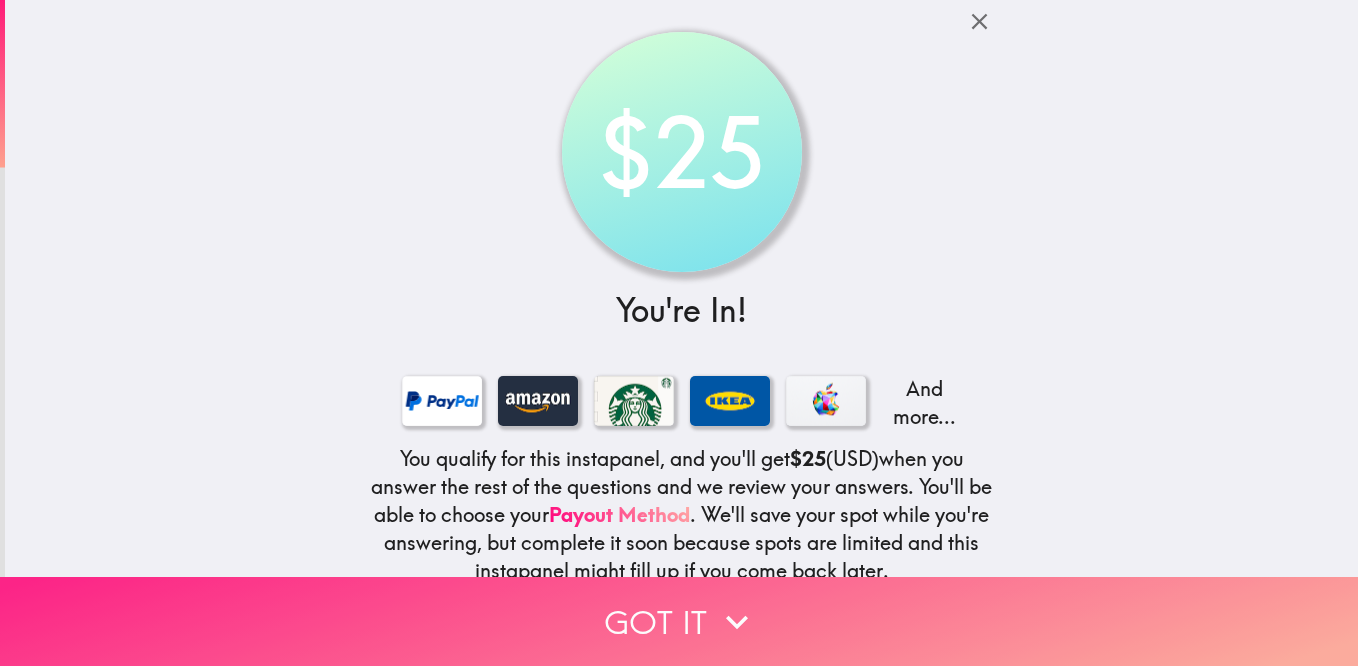 click on "Got it" at bounding box center [679, 621] 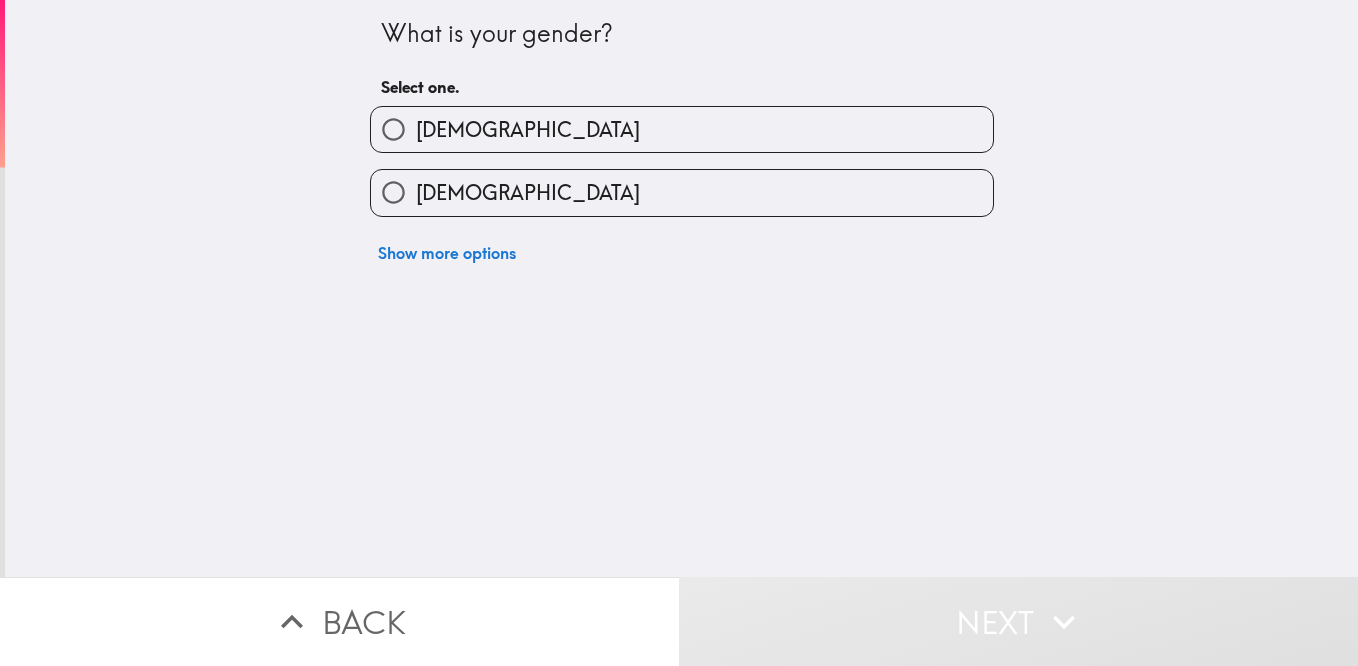 click on "Female" at bounding box center [682, 192] 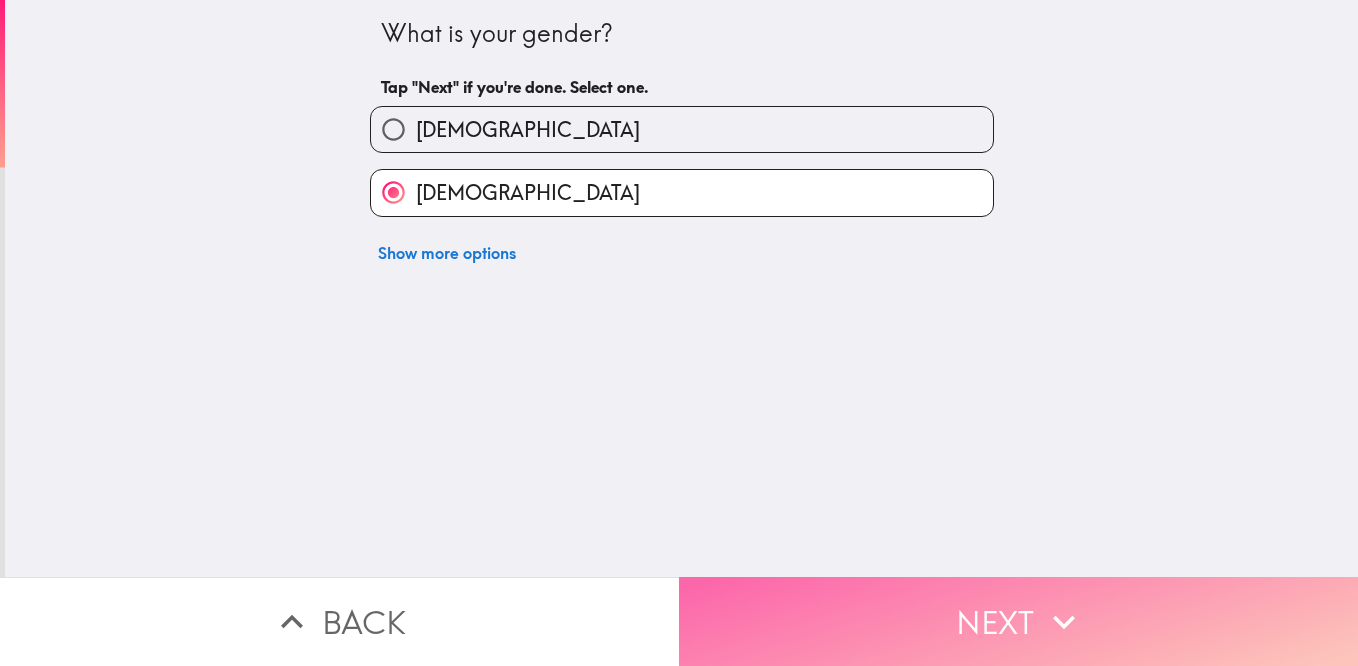click on "Next" at bounding box center (1018, 621) 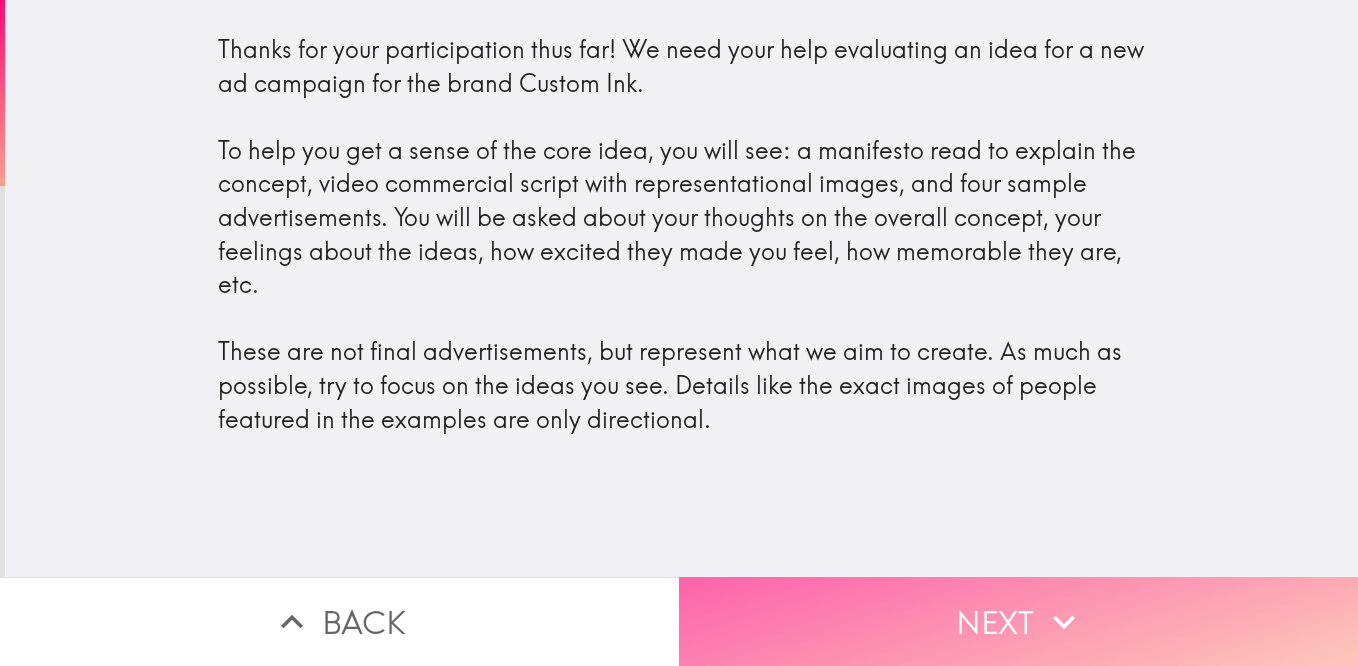 click on "Next" at bounding box center (1018, 621) 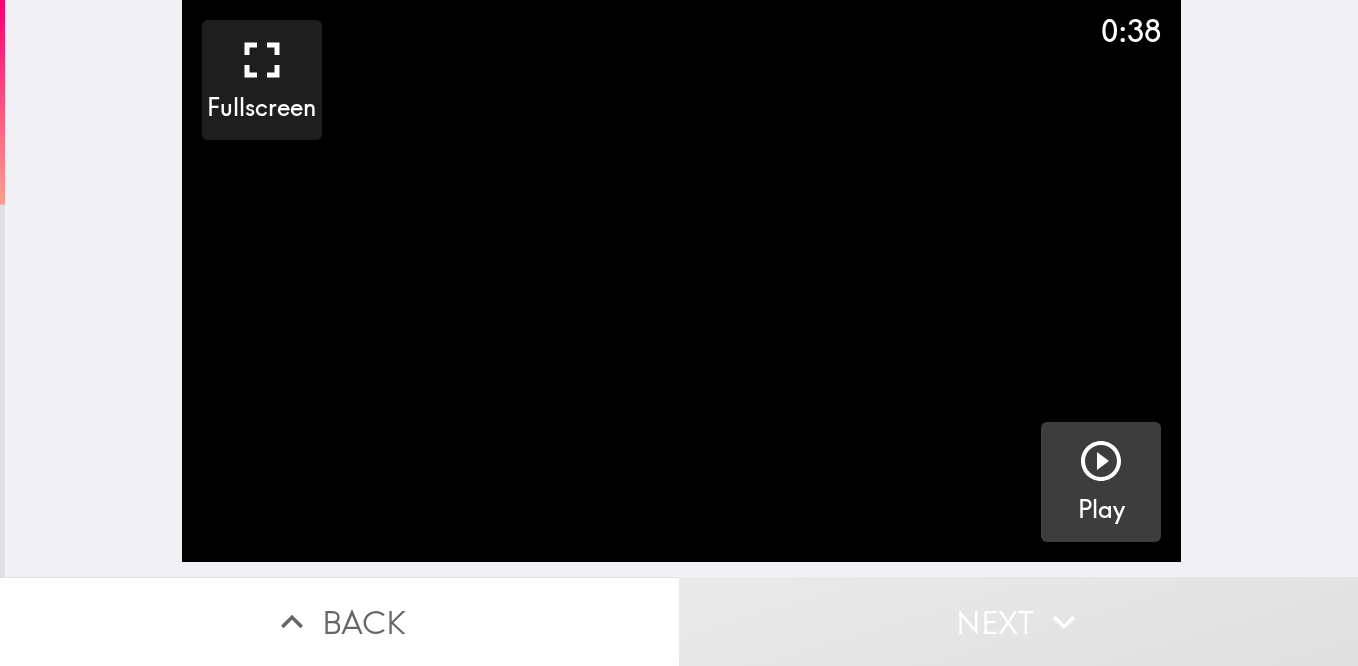 click at bounding box center [1101, 465] 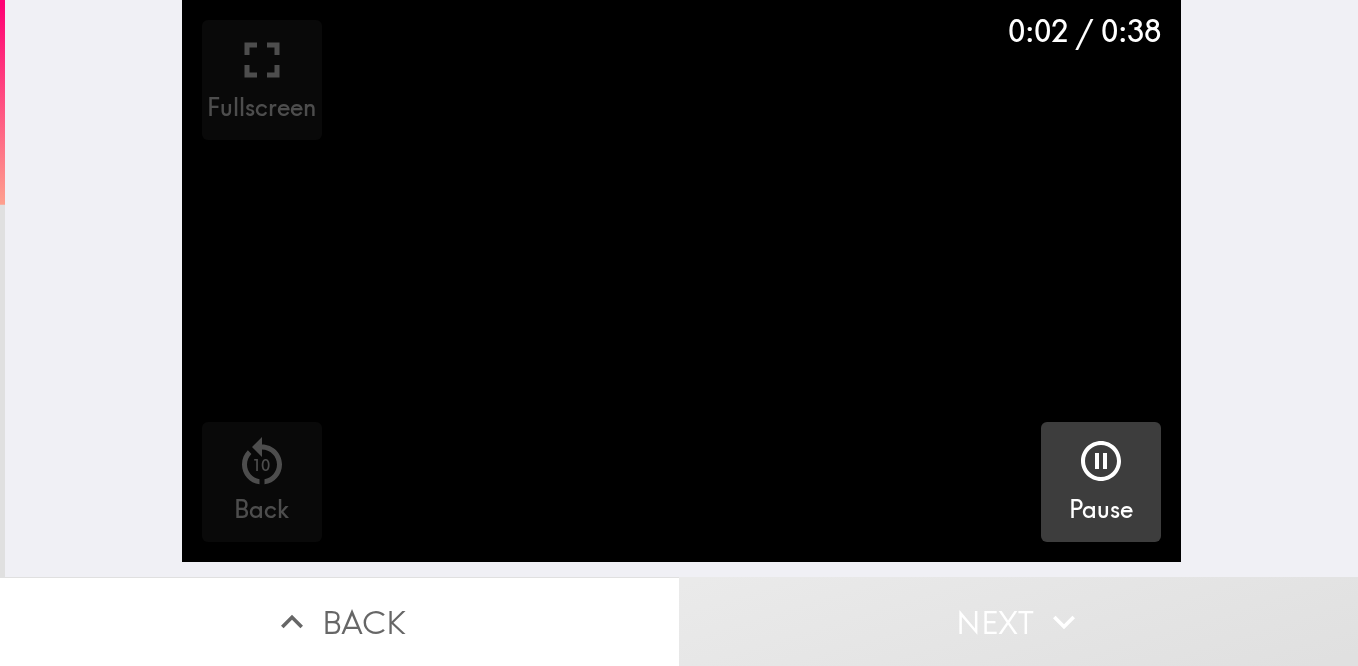 type 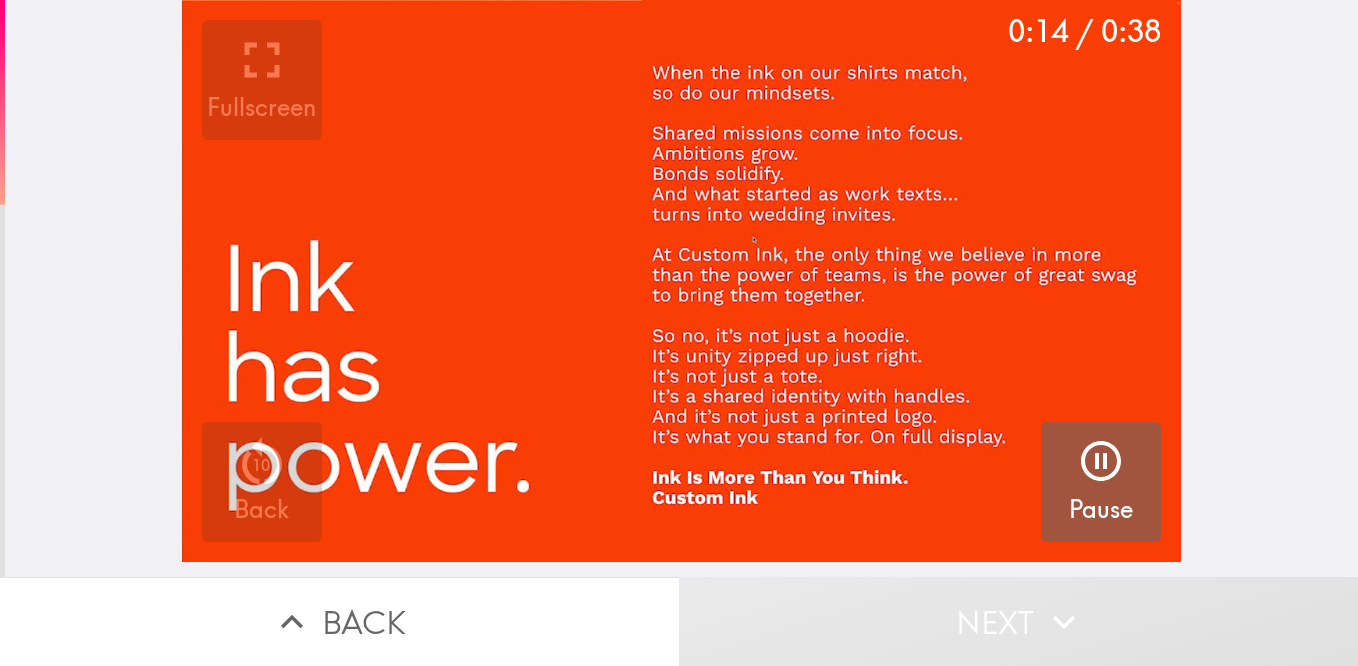 click at bounding box center [1101, 465] 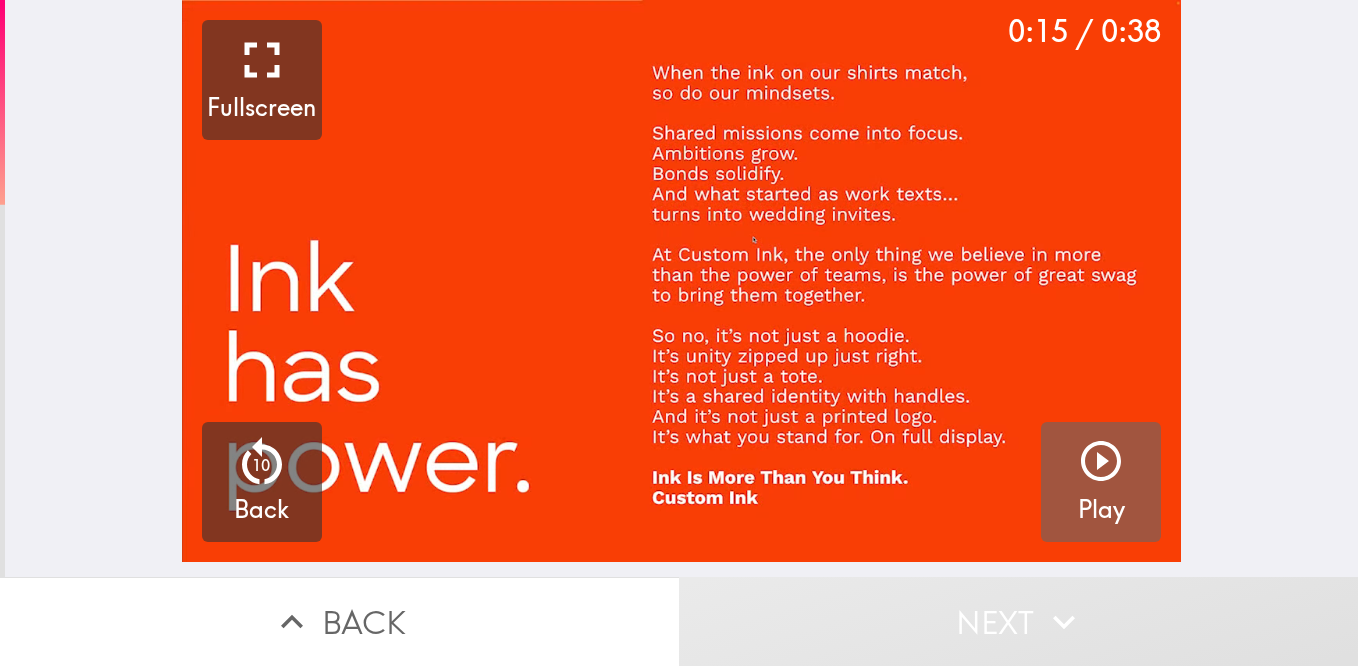 click at bounding box center (1101, 465) 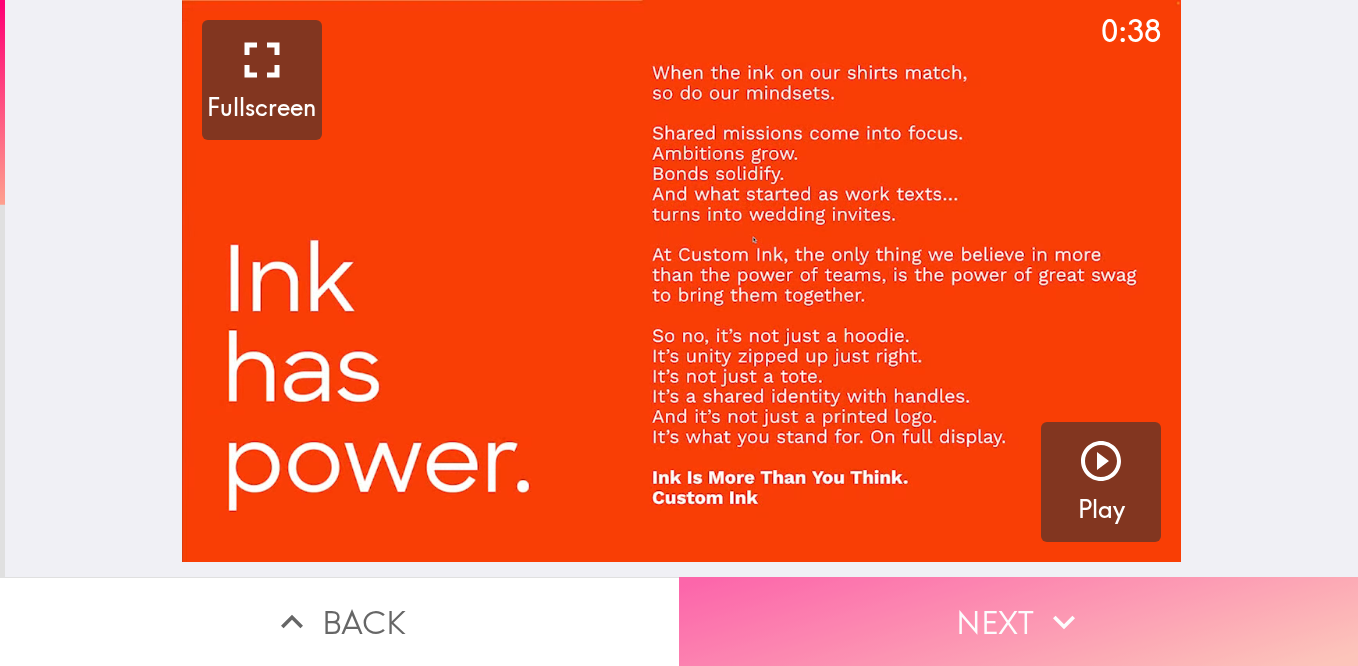 click on "Next" at bounding box center [1018, 621] 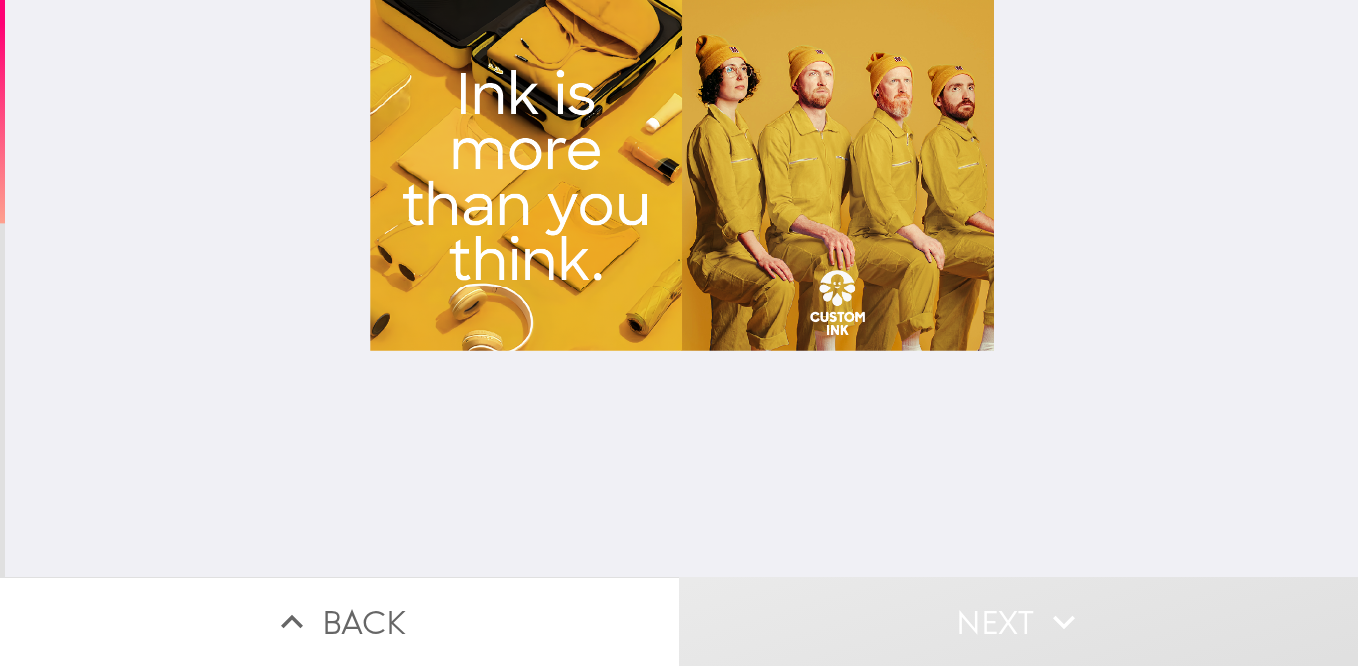 drag, startPoint x: 888, startPoint y: 219, endPoint x: 894, endPoint y: 292, distance: 73.24616 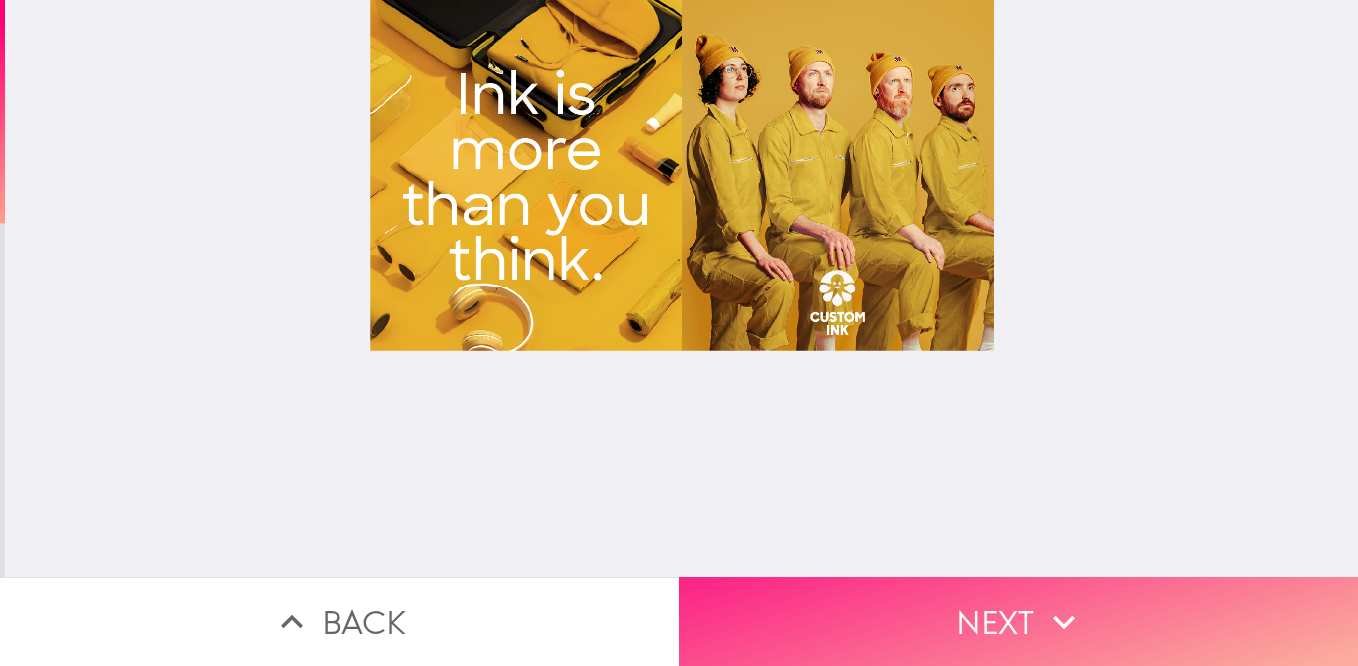 click on "Next" at bounding box center [1018, 621] 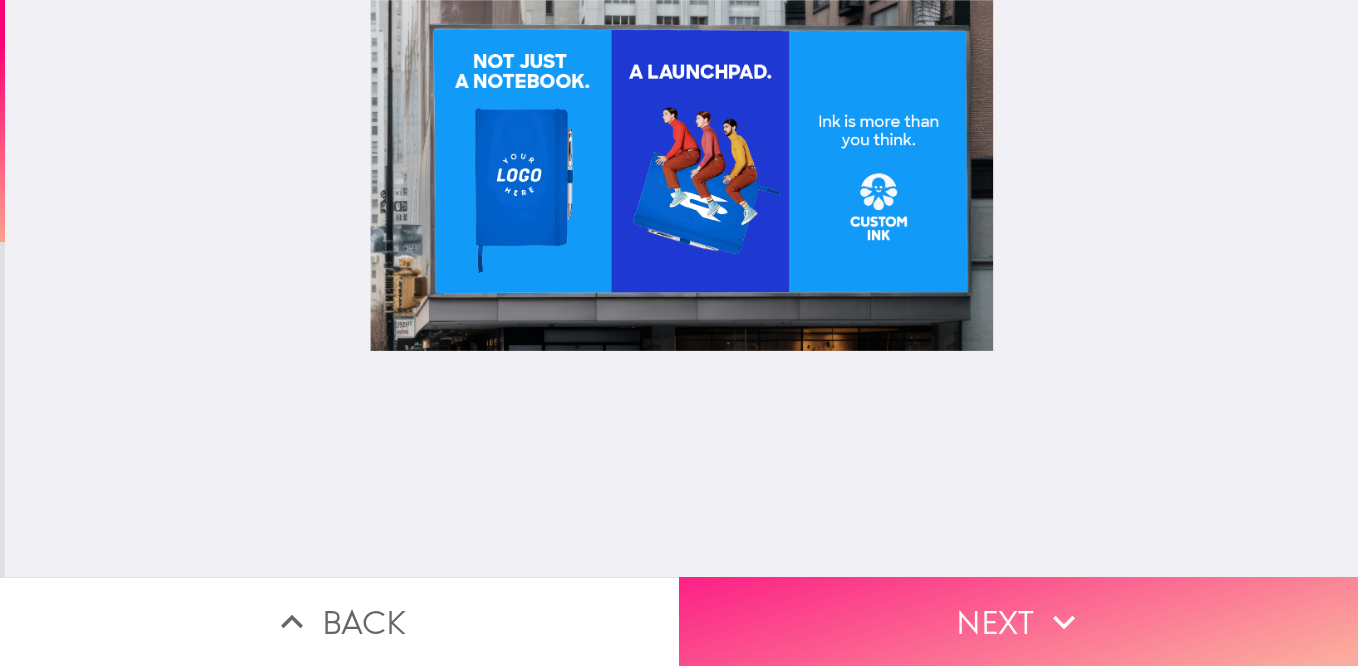 click 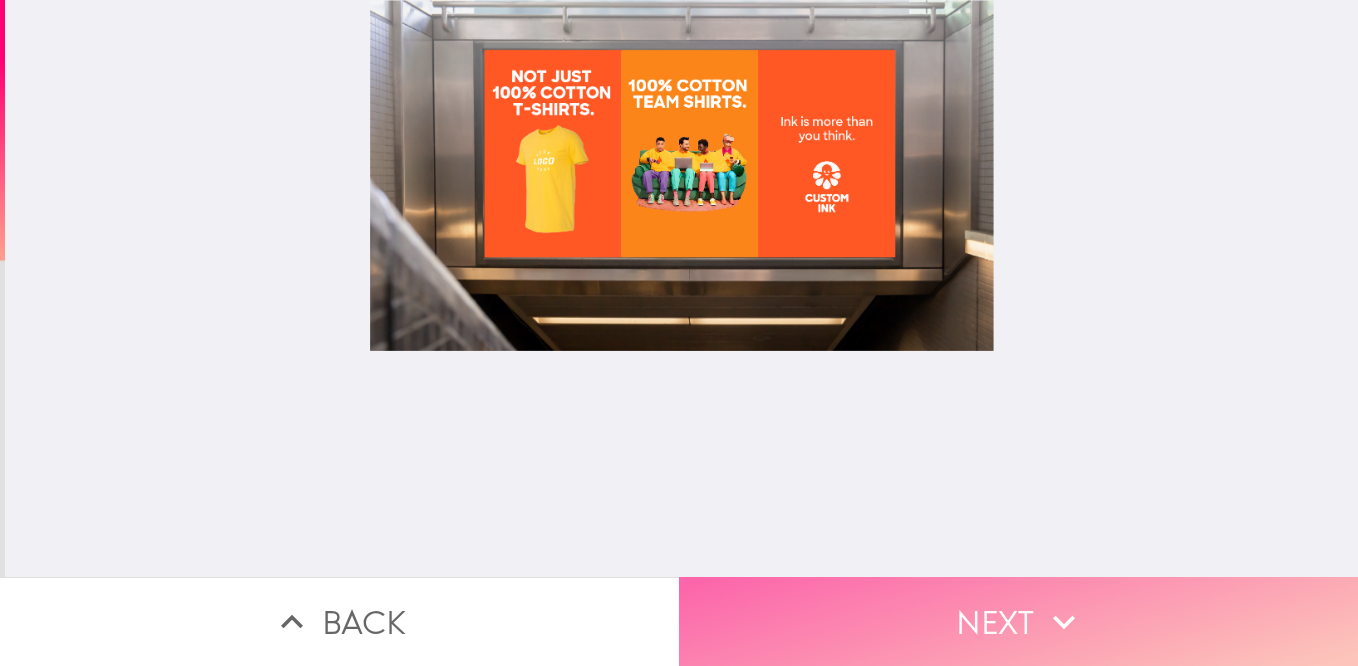 click on "Next" at bounding box center (1018, 621) 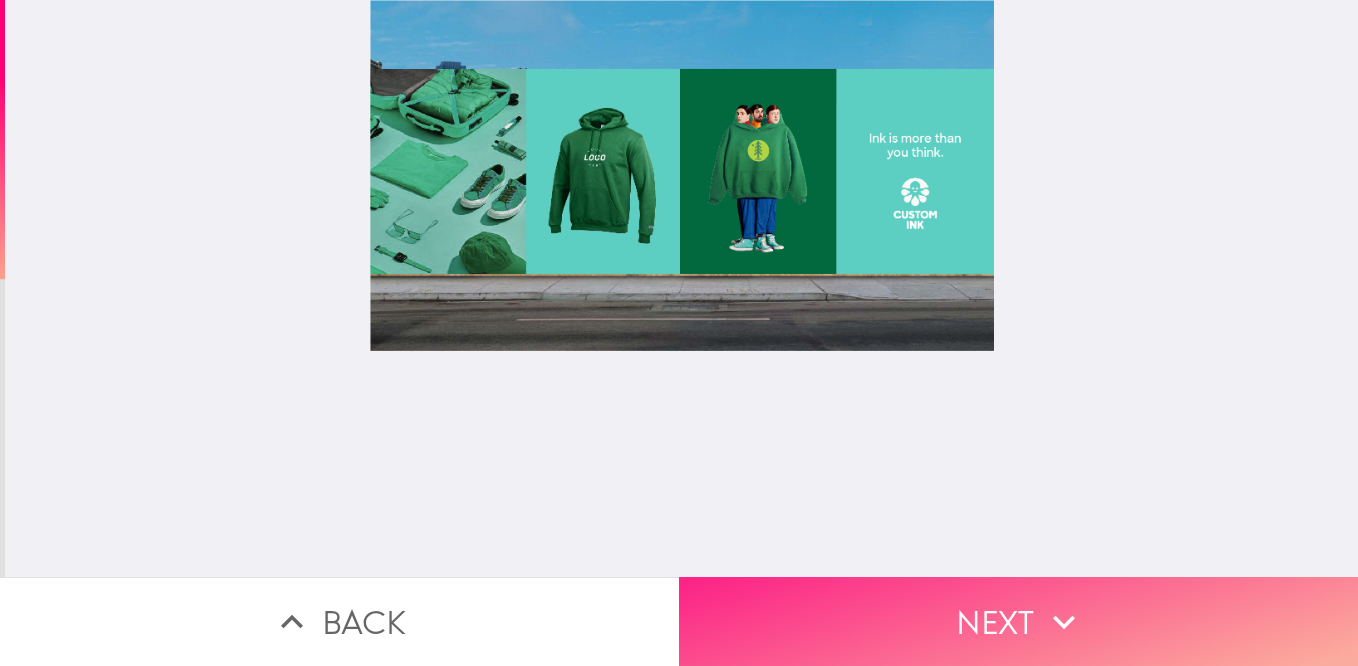 click on "Next" at bounding box center [1018, 621] 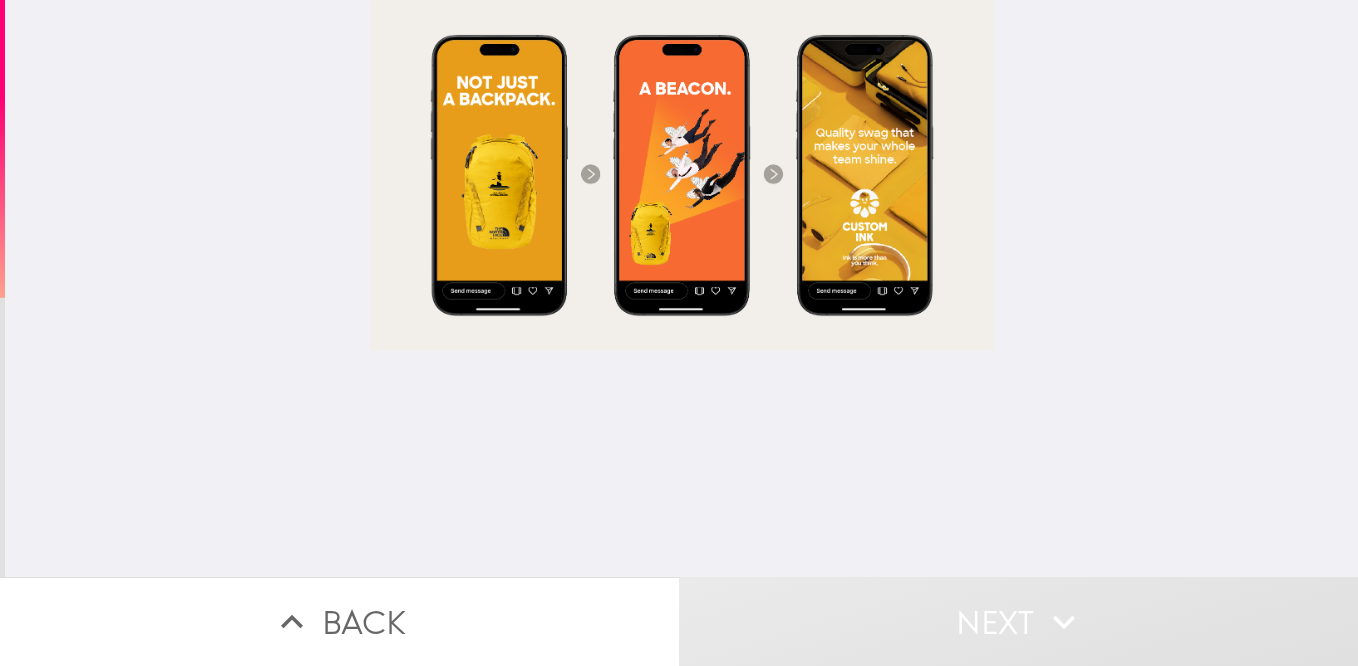 click on "Next" at bounding box center [1018, 621] 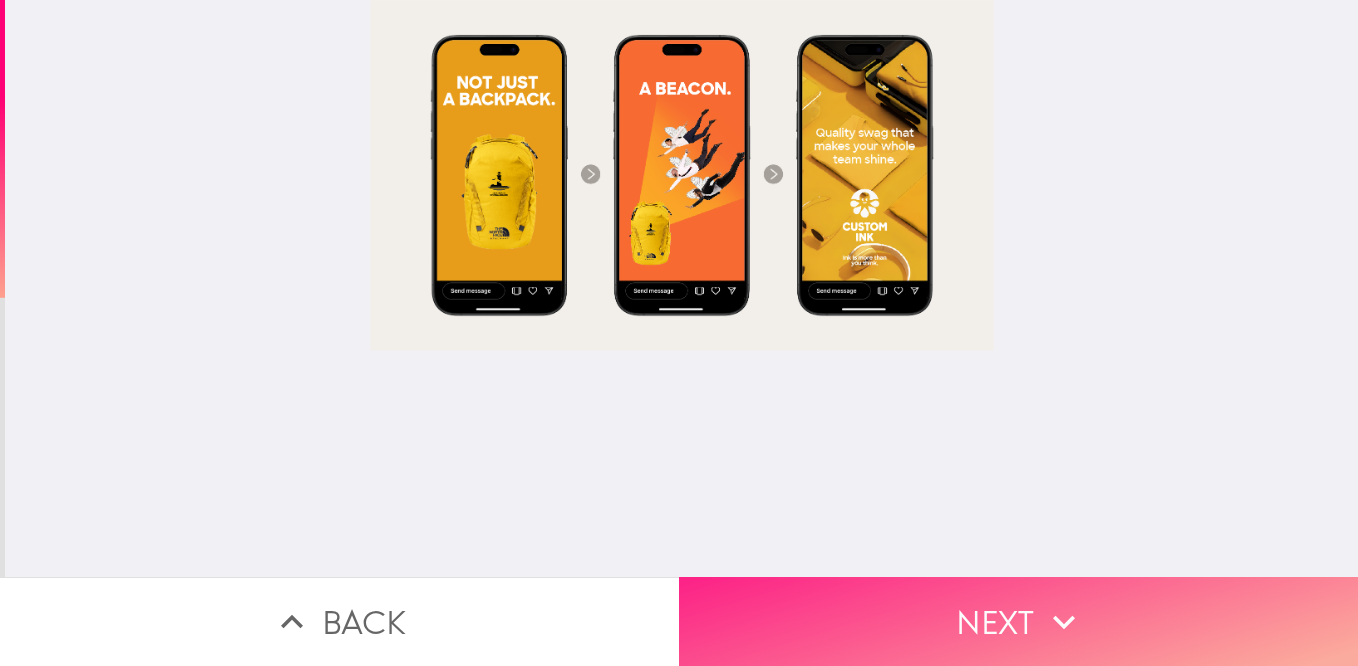 click on "Next" at bounding box center [1018, 621] 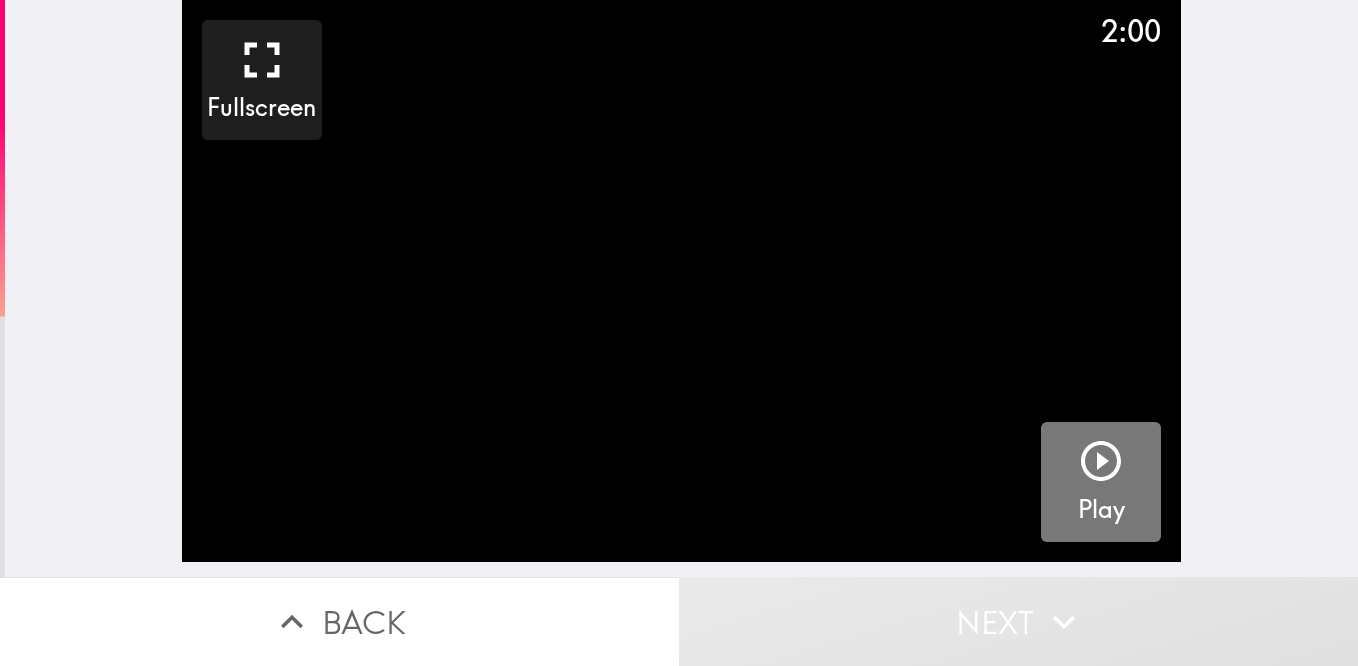 click 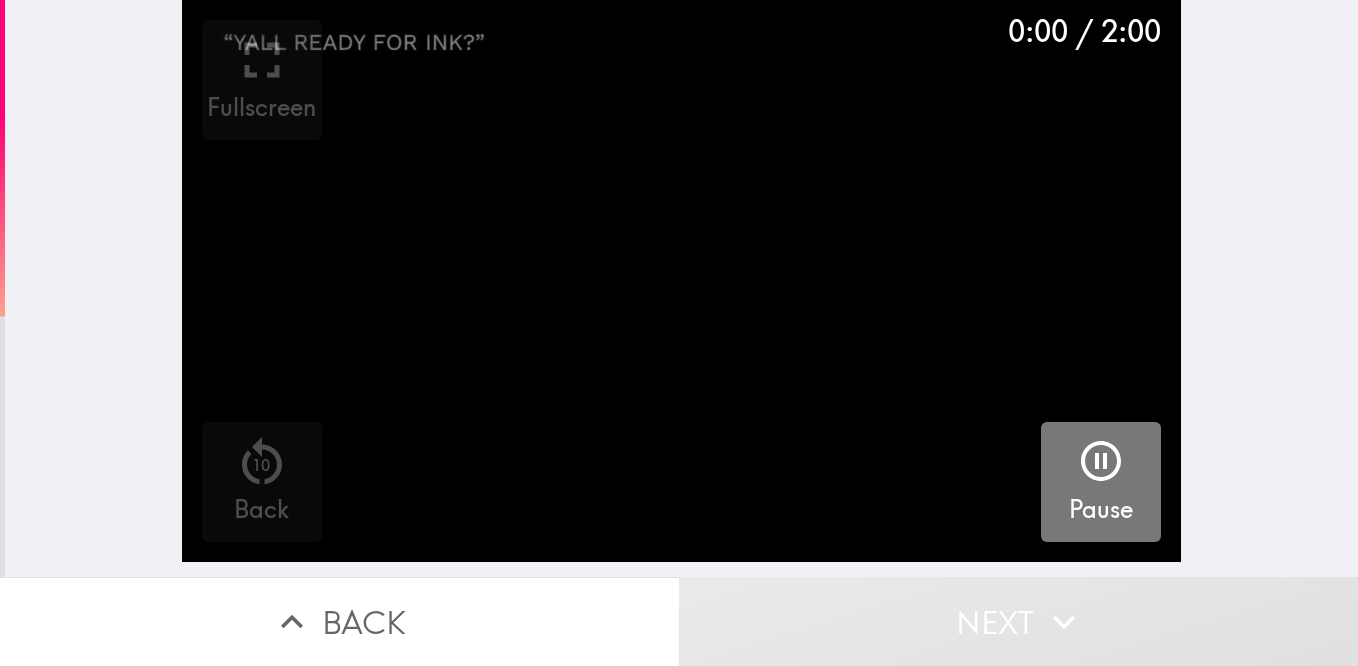 click 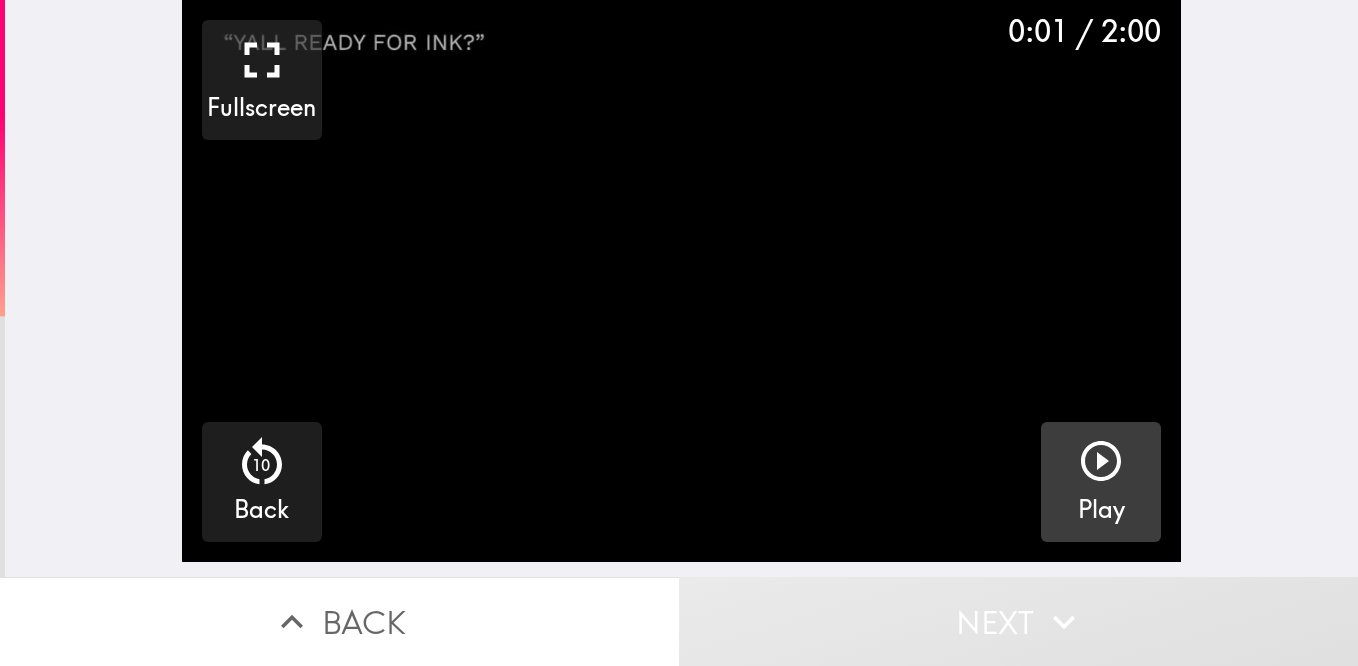 click 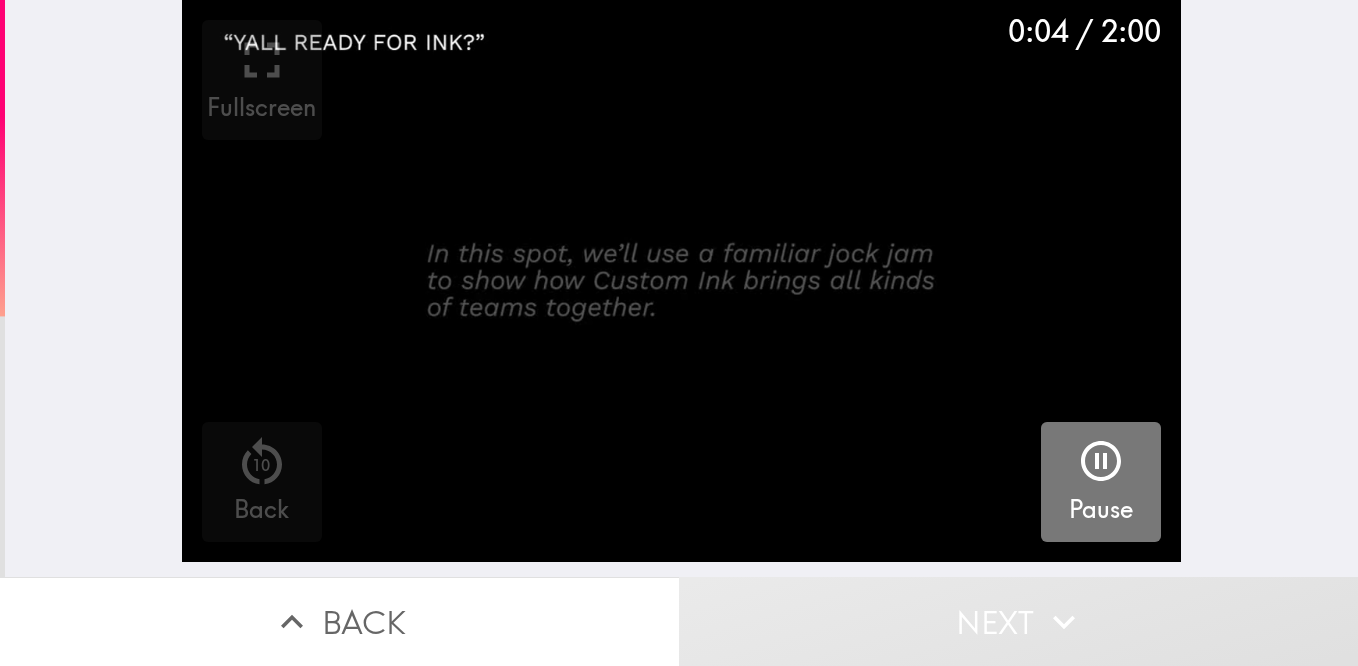 click 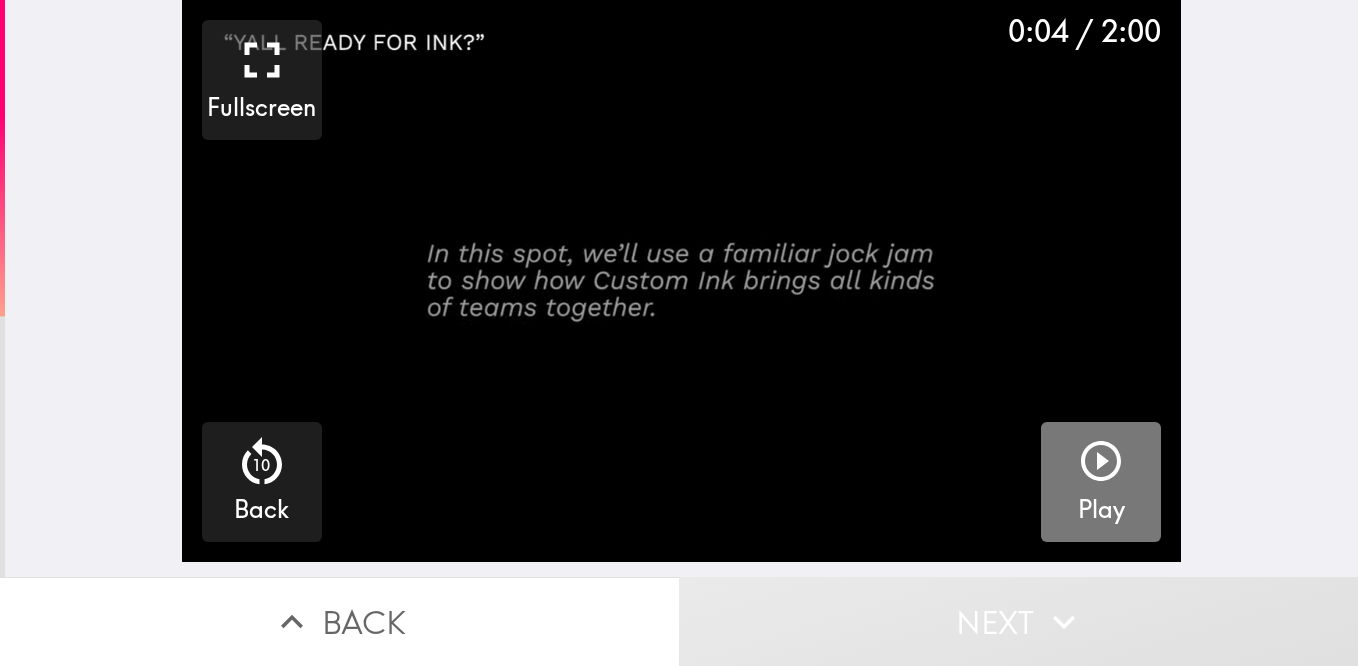 click 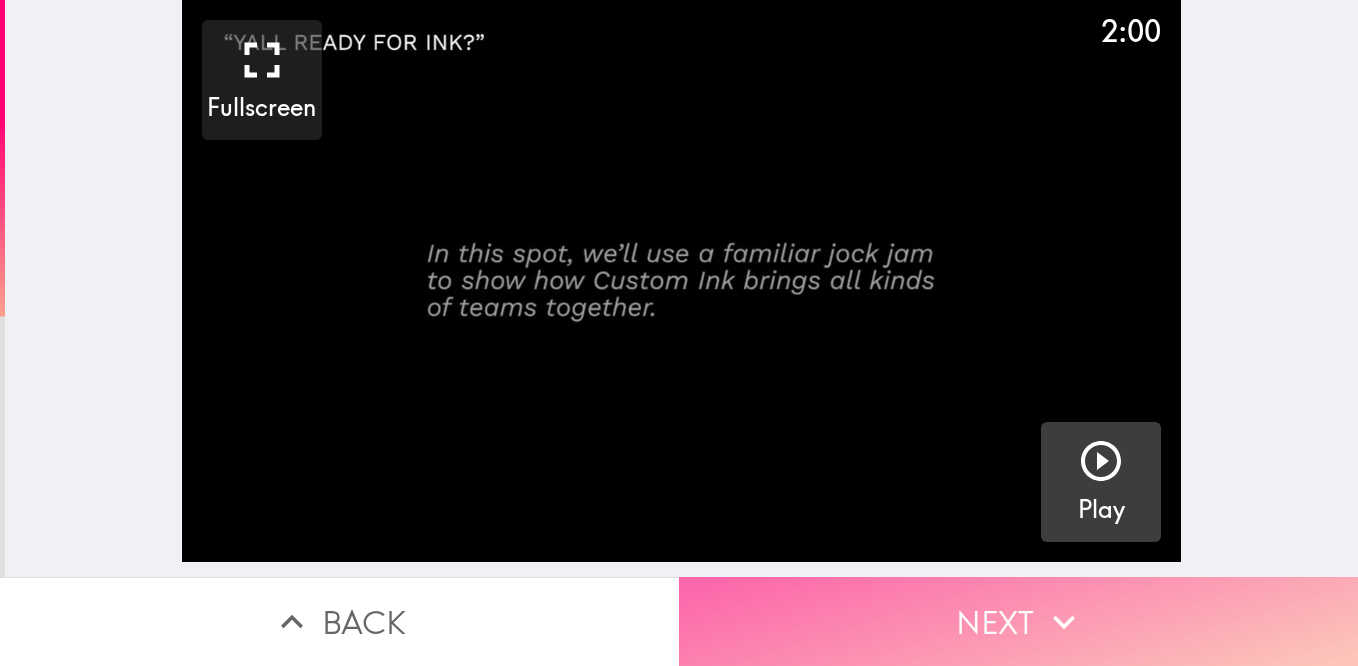 click on "Next" at bounding box center [1018, 621] 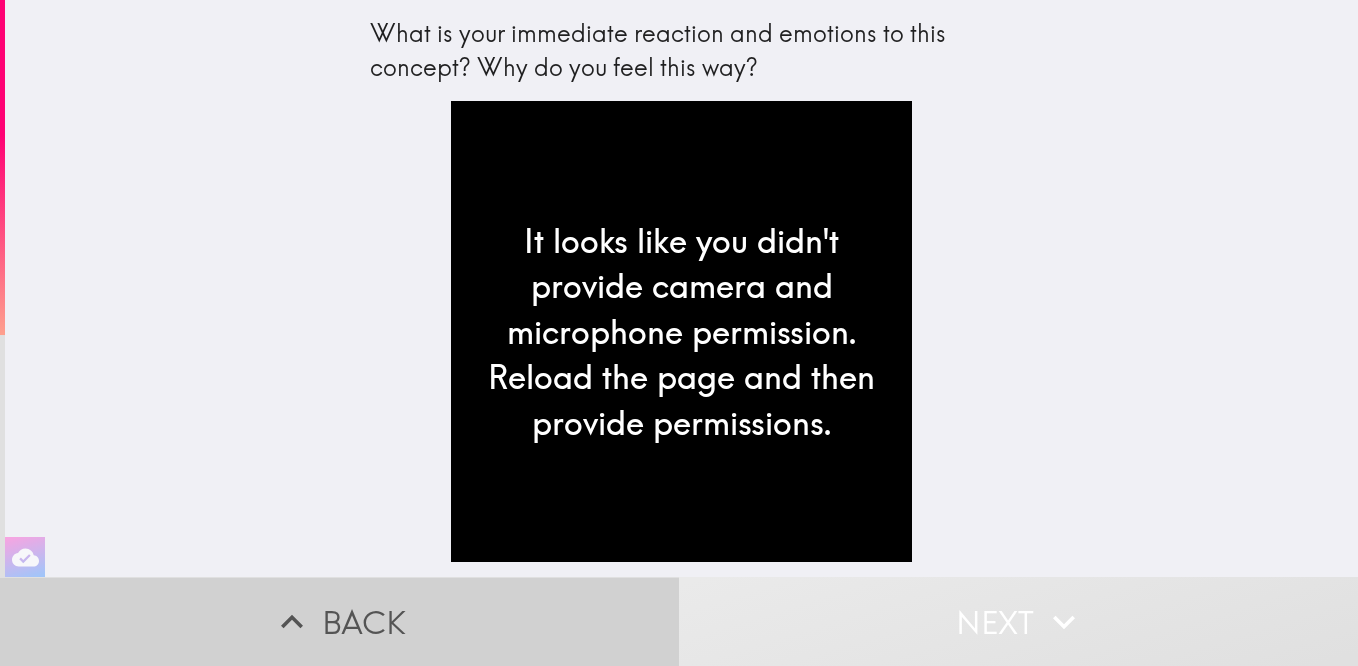 click on "Back" at bounding box center [339, 621] 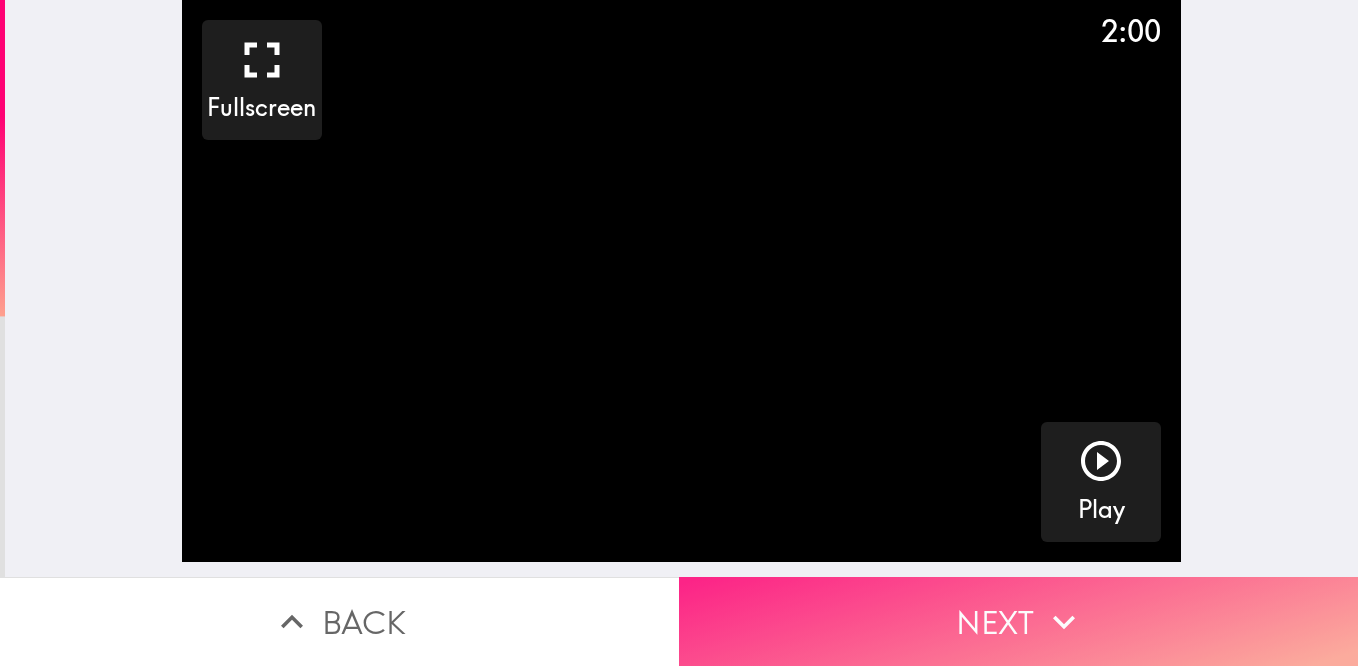 click on "Next" at bounding box center (1018, 621) 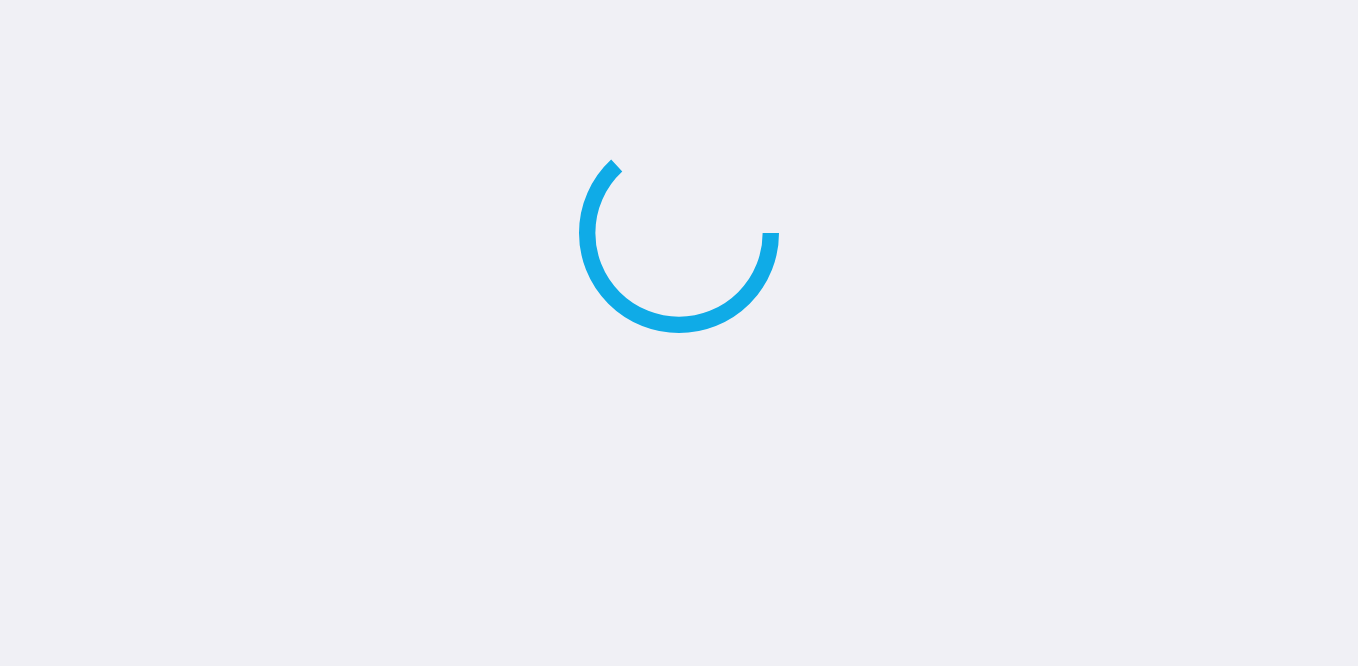 scroll, scrollTop: 0, scrollLeft: 0, axis: both 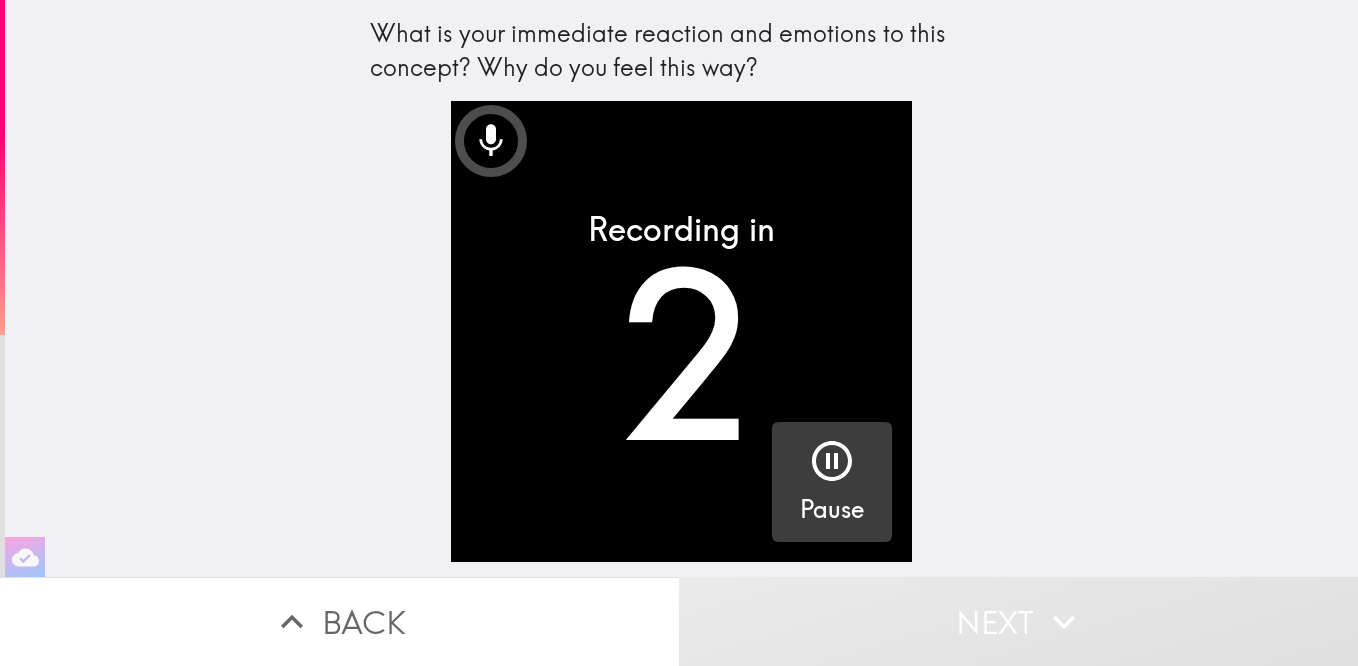 click 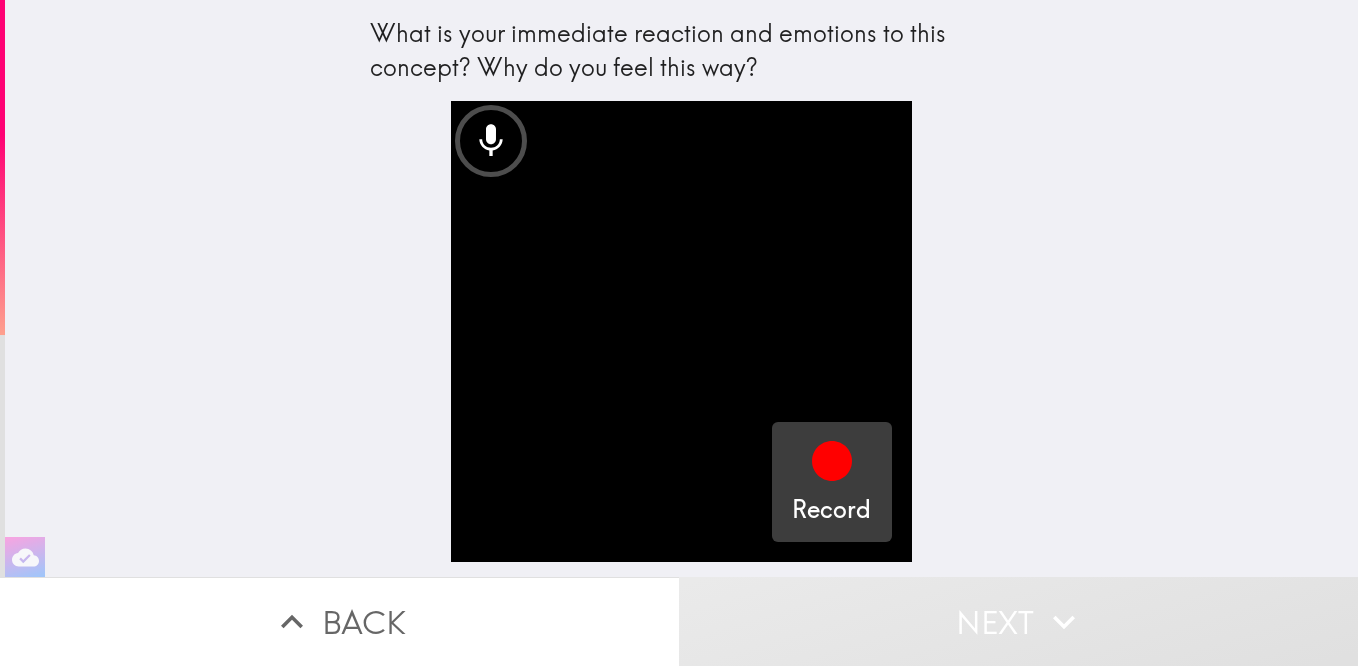 click 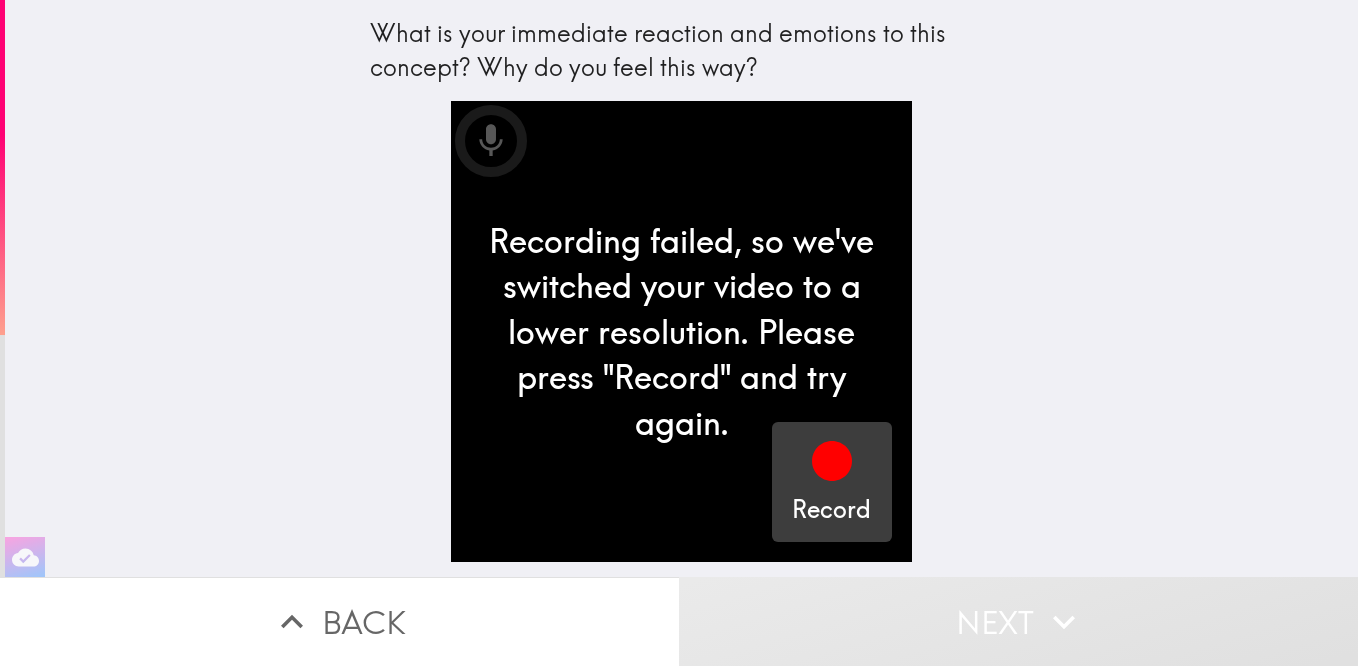 click on "Record" at bounding box center (831, 510) 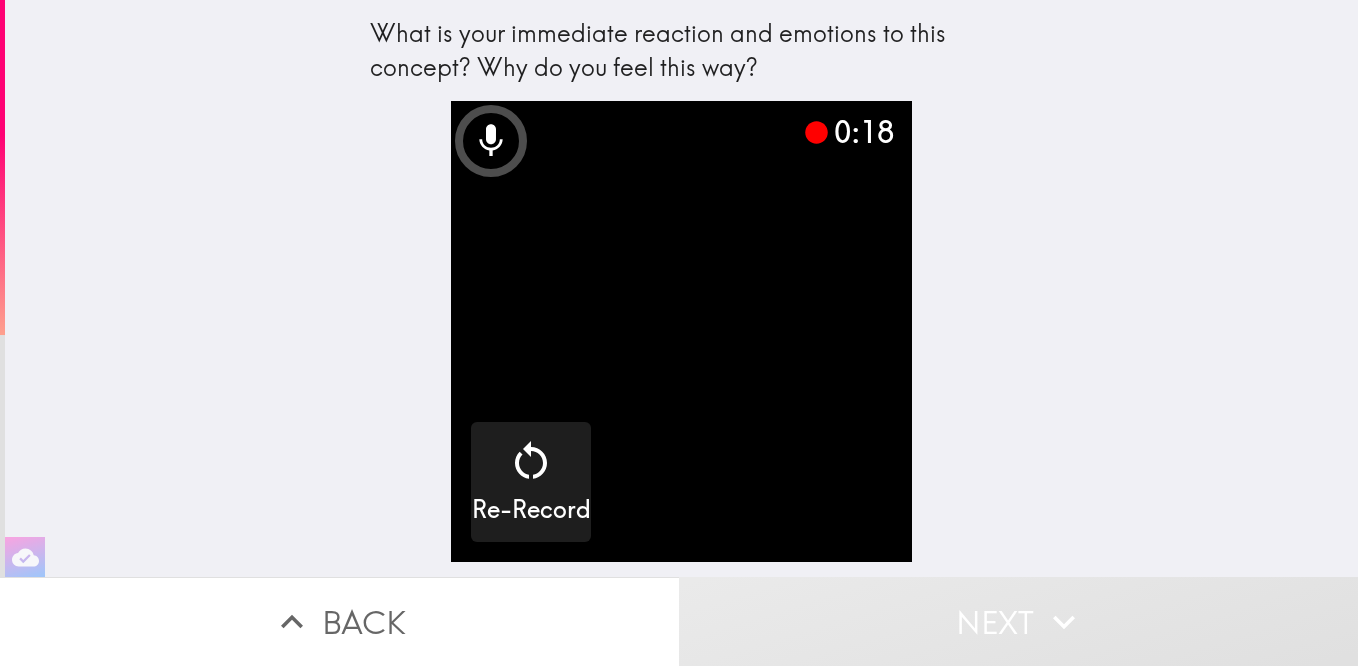 click at bounding box center [681, 331] 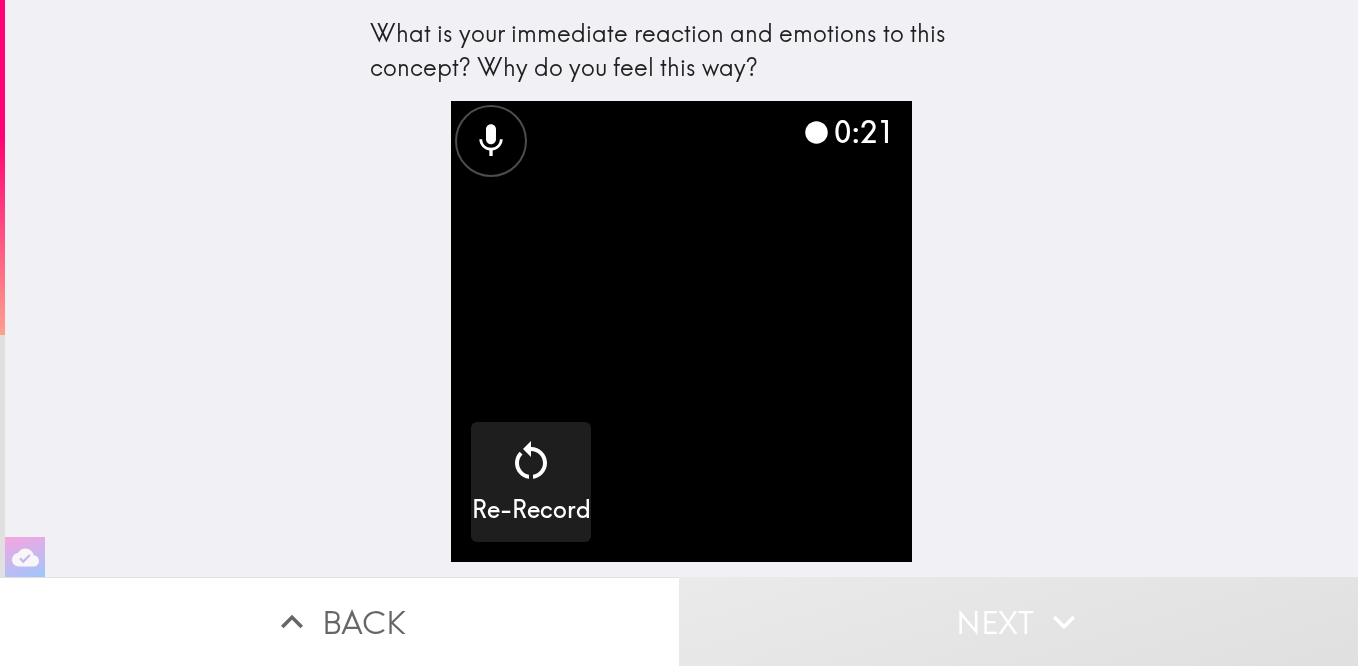 click at bounding box center [681, 331] 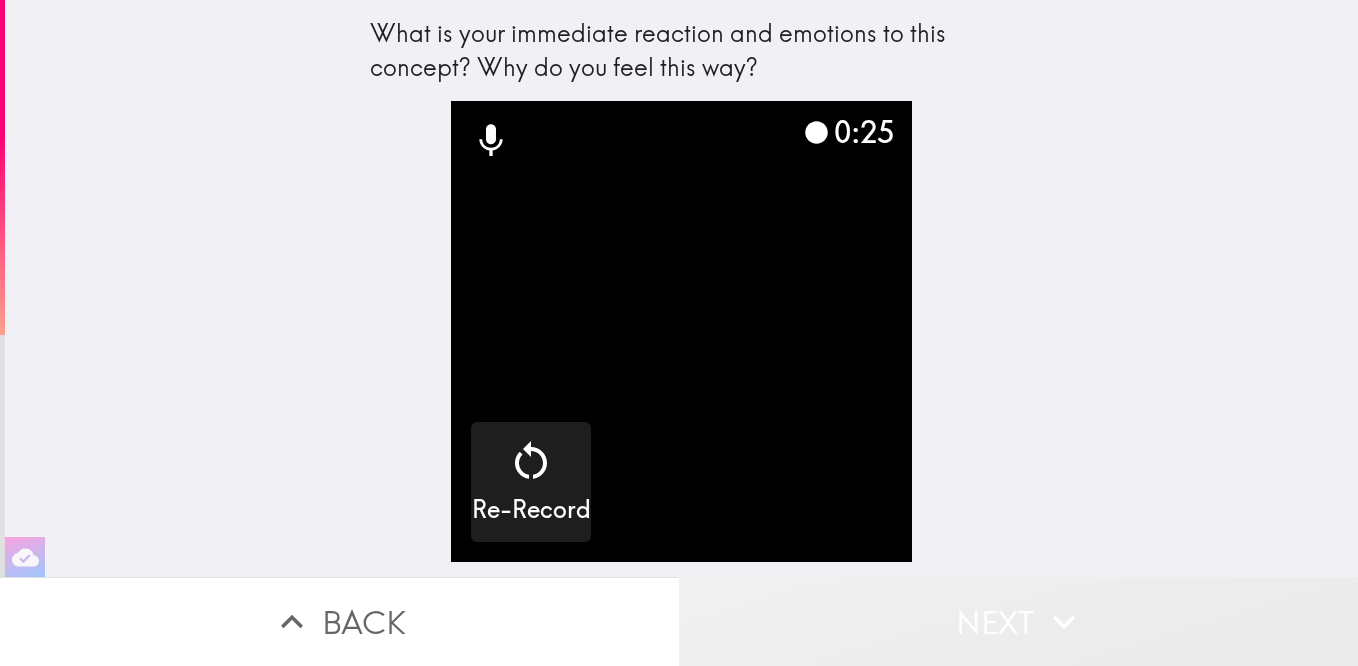 click on "Next" at bounding box center (1018, 621) 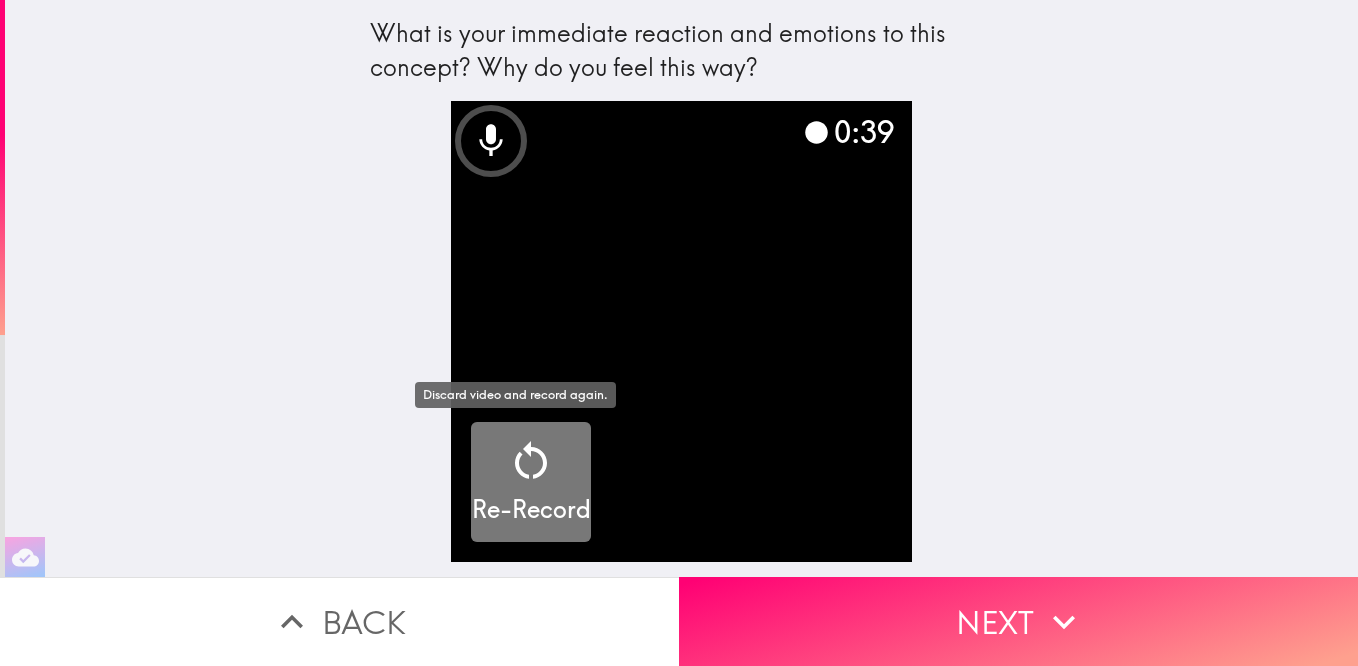 click 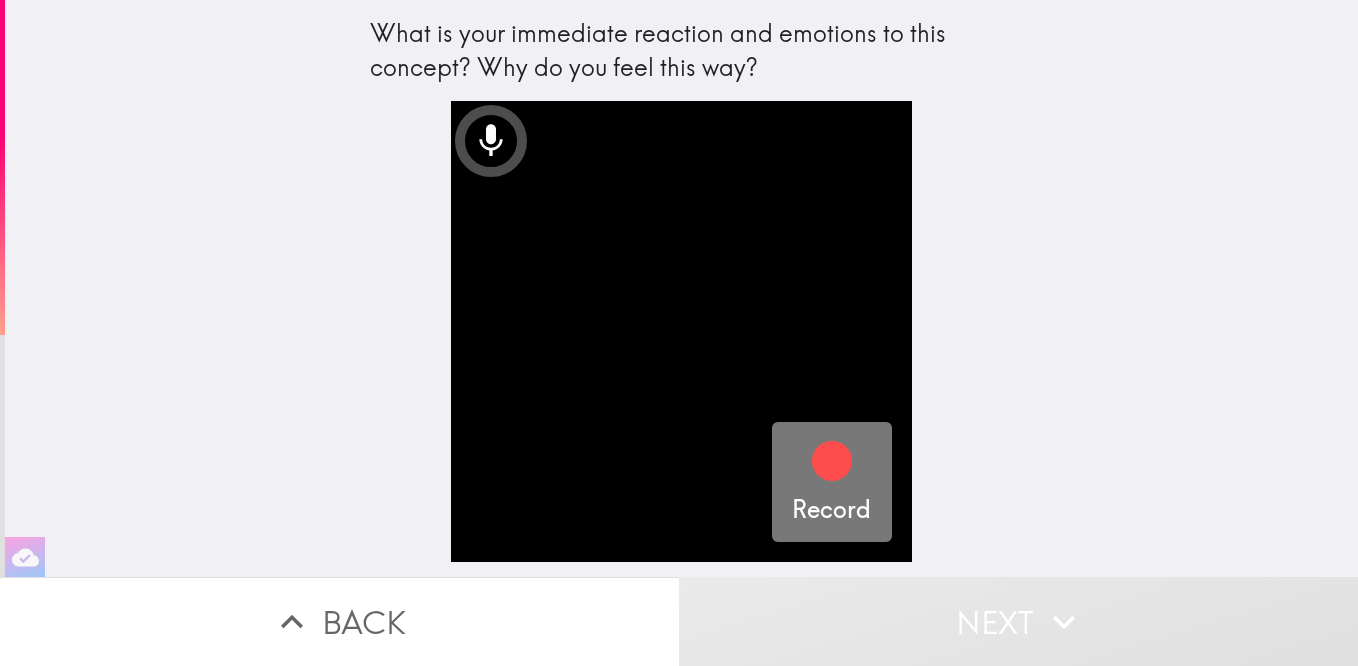 click on "Record" at bounding box center [831, 482] 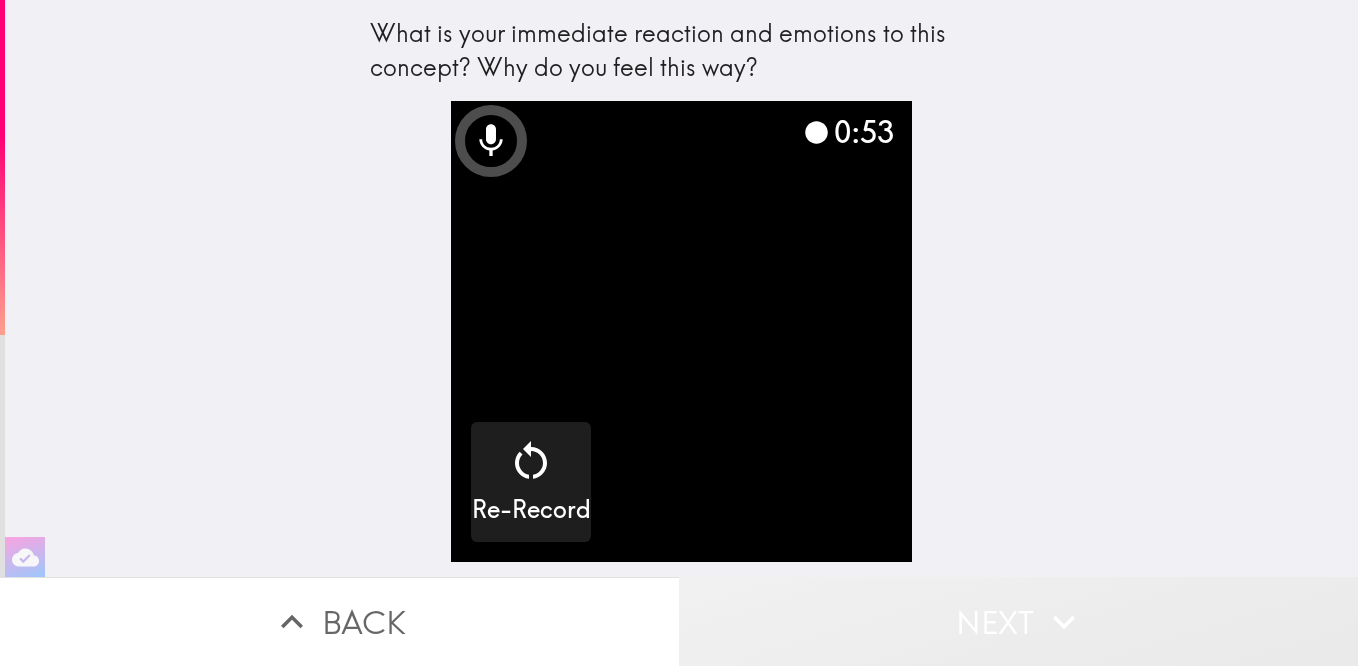 click on "Next" at bounding box center (1018, 621) 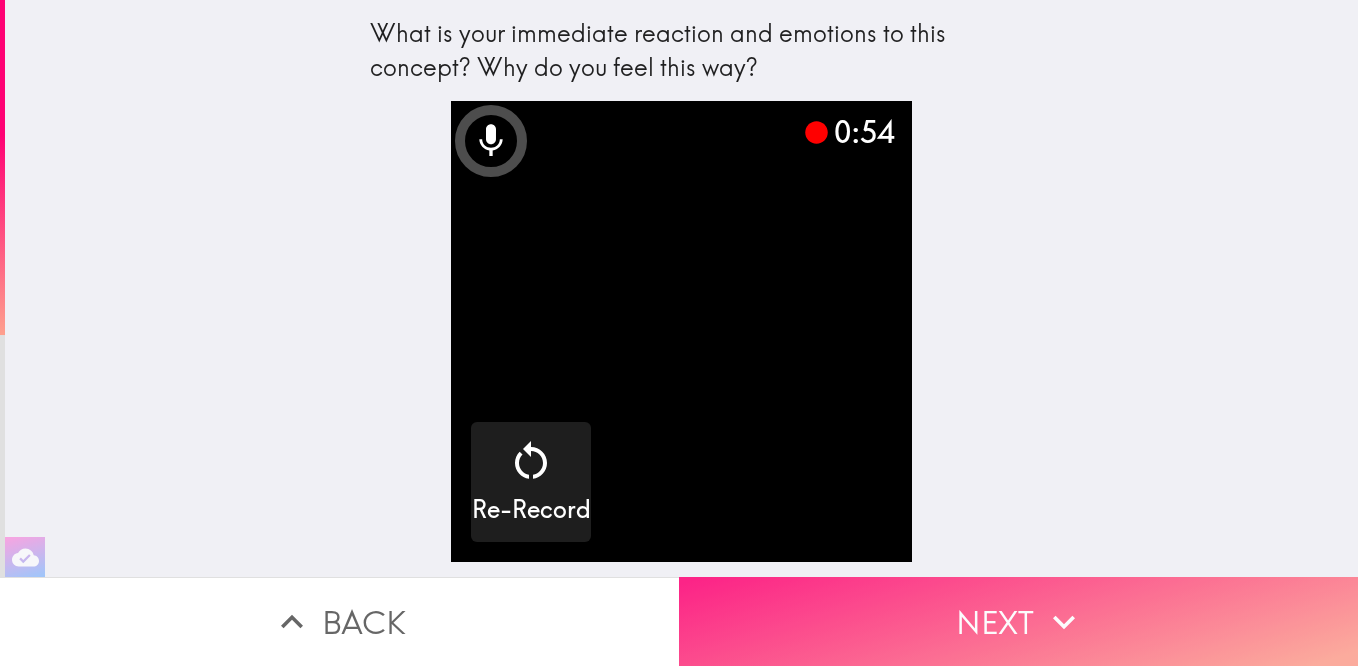 click on "Next" at bounding box center [1018, 621] 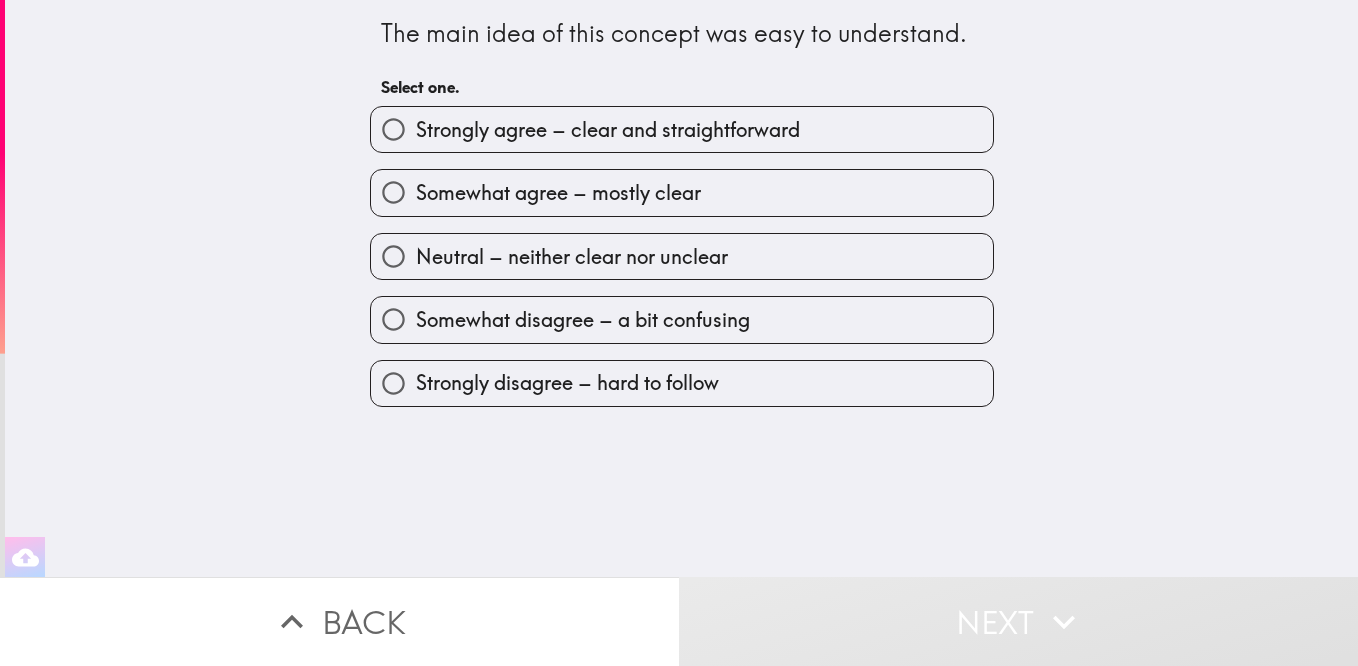 click on "Strongly agree – clear and straightforward" at bounding box center (393, 129) 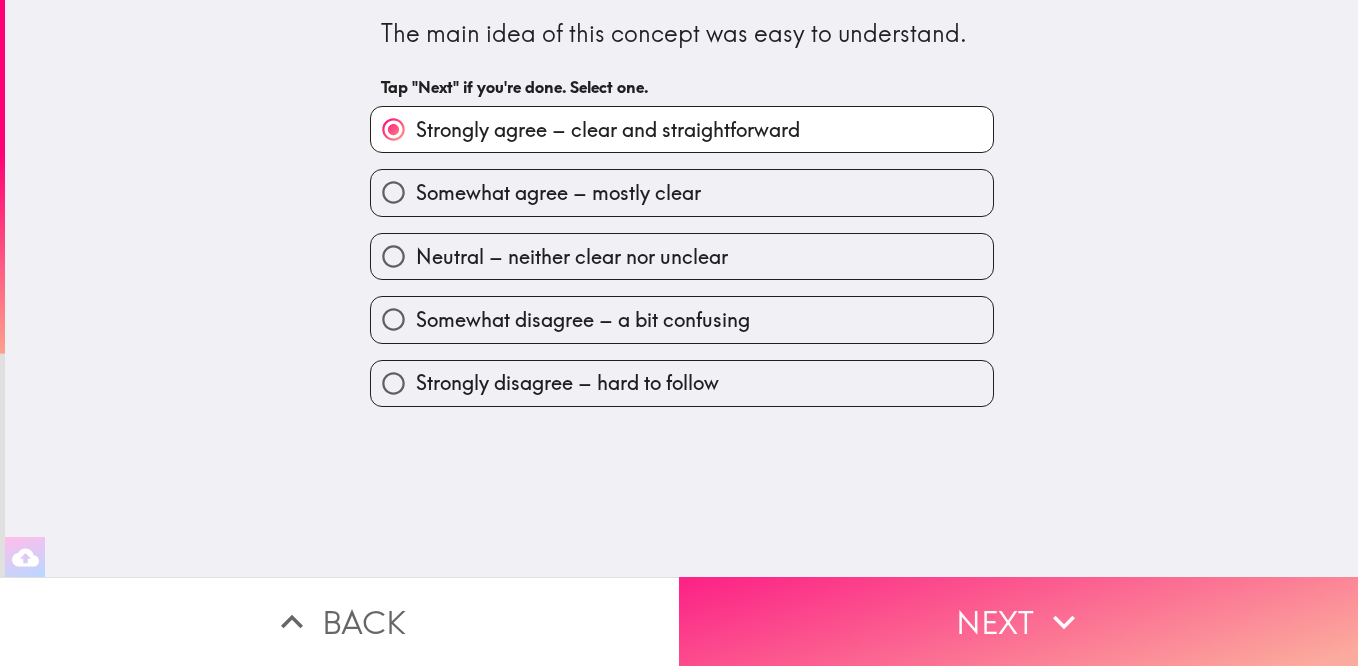 click on "Next" at bounding box center [1018, 621] 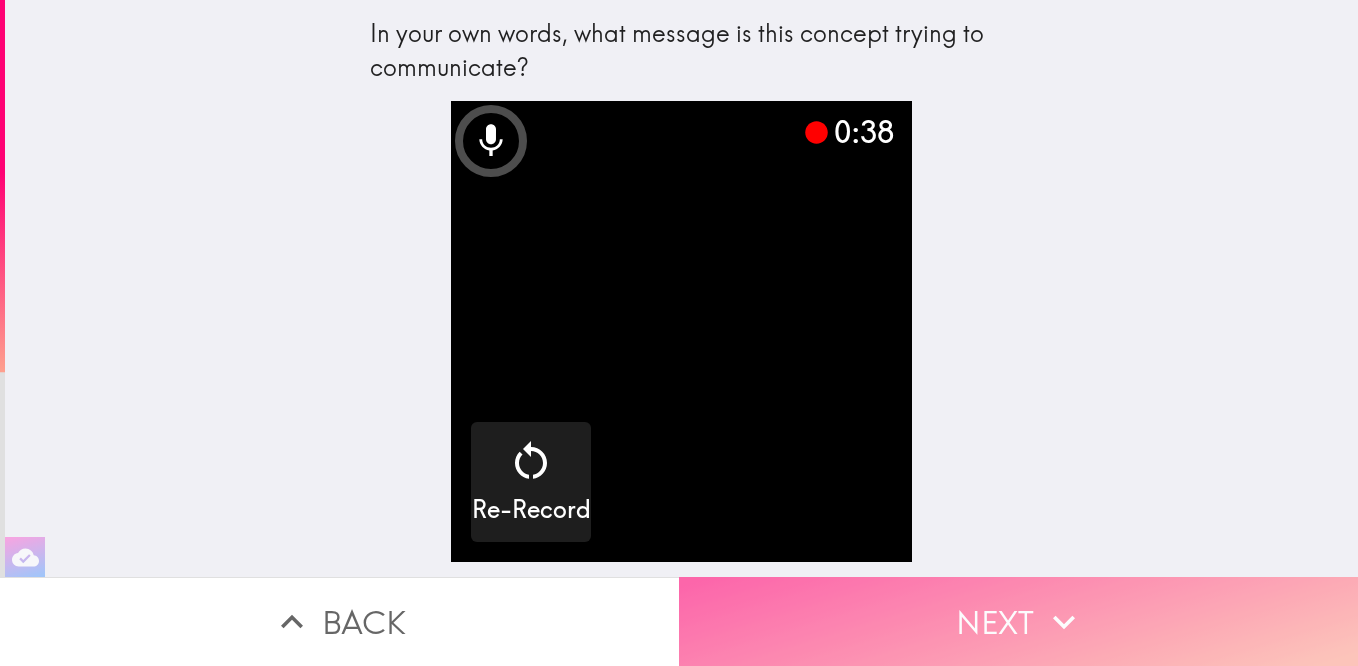 click on "Next" at bounding box center (1018, 621) 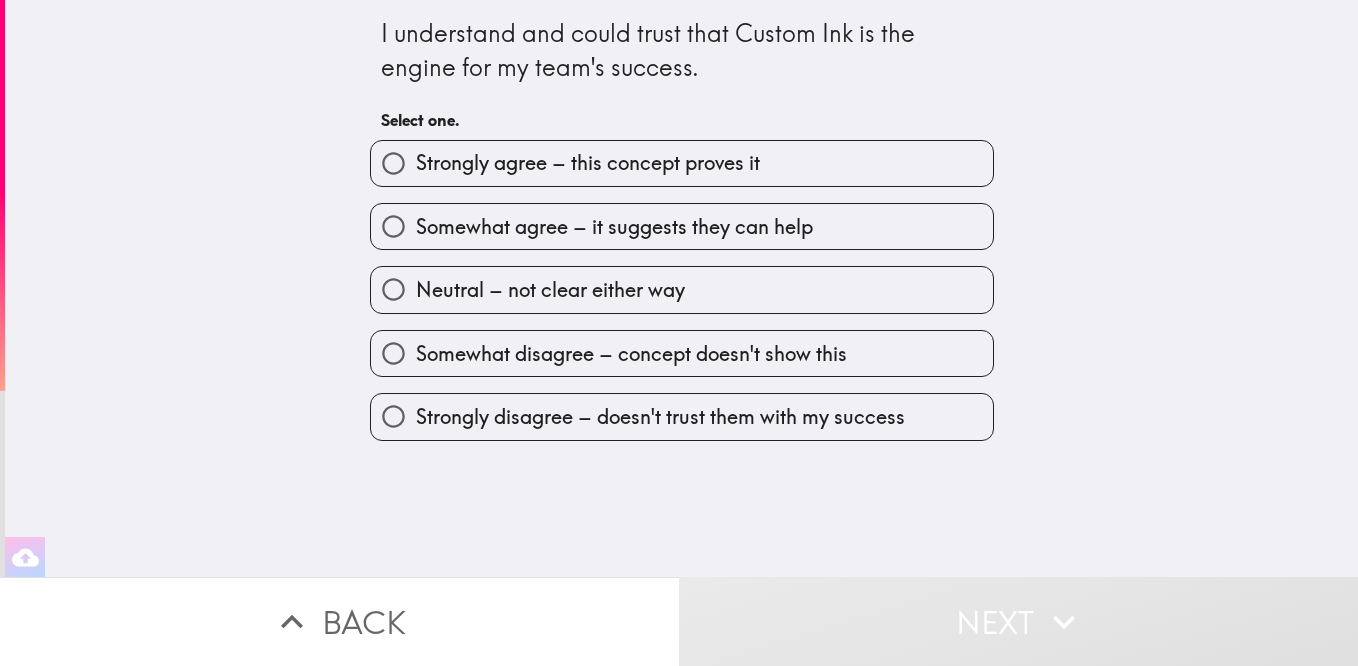 click on "Somewhat agree – it suggests they can help" at bounding box center [614, 227] 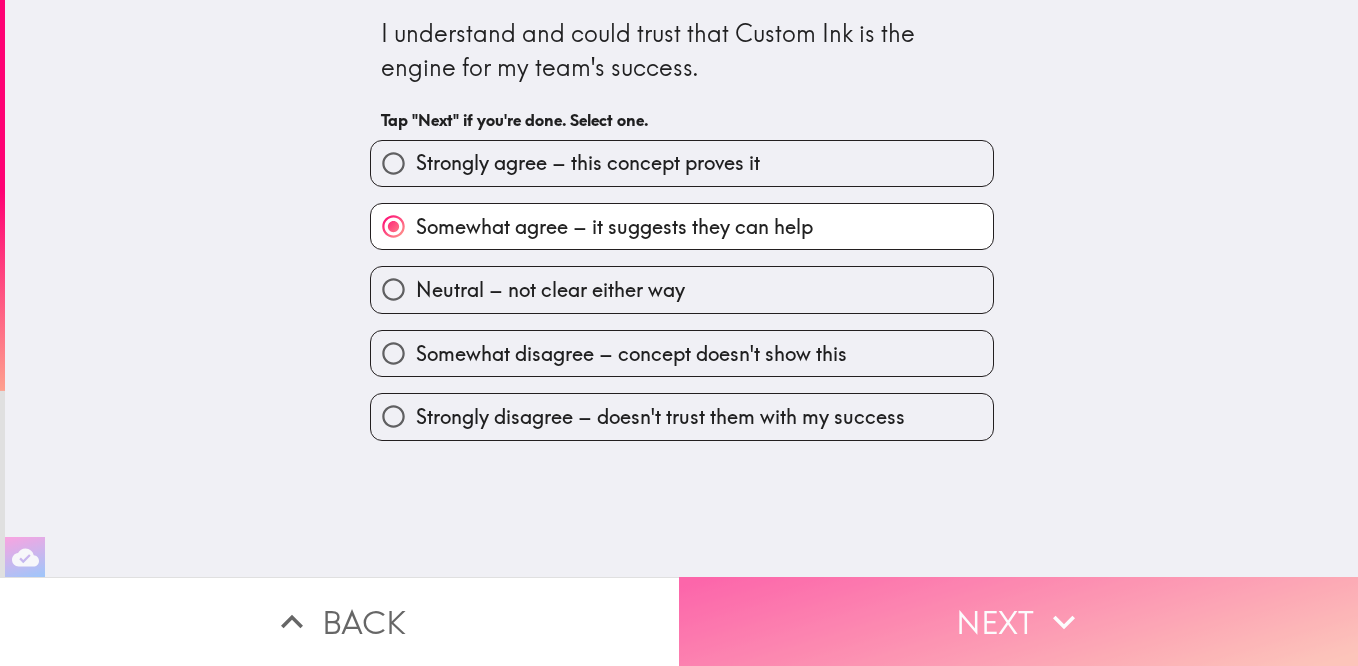 click on "Next" at bounding box center [1018, 621] 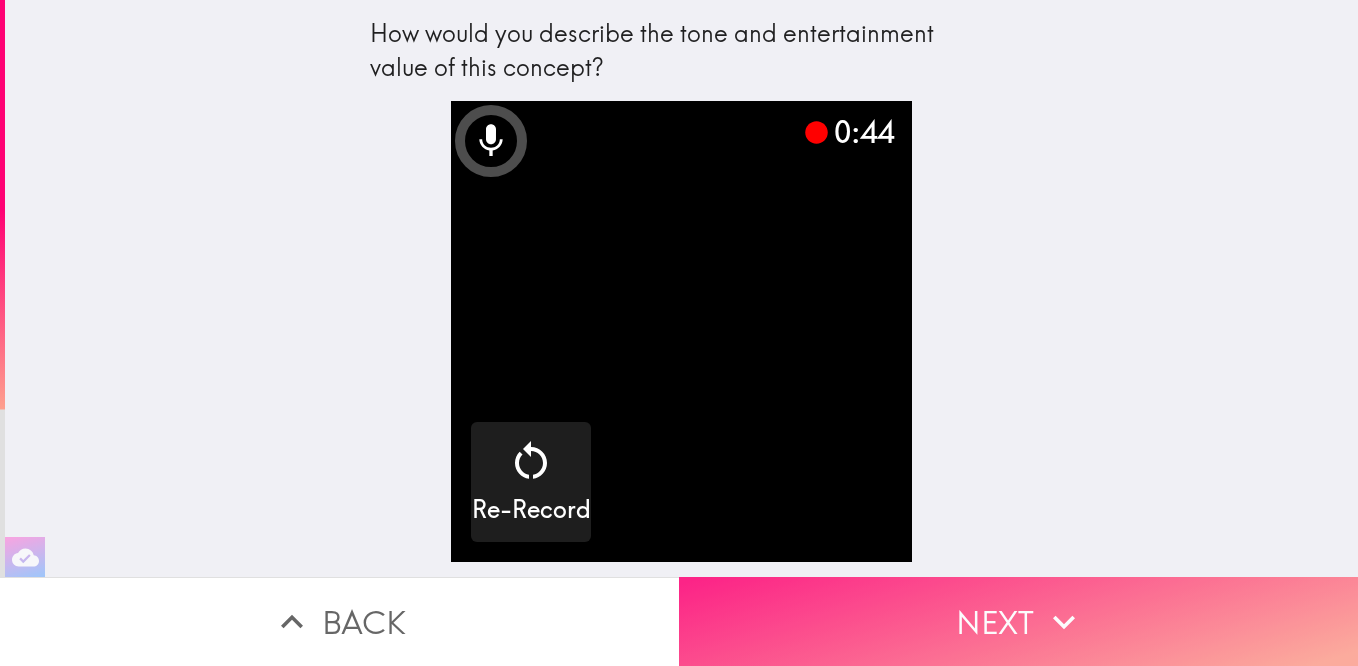 click on "Next" at bounding box center (1018, 621) 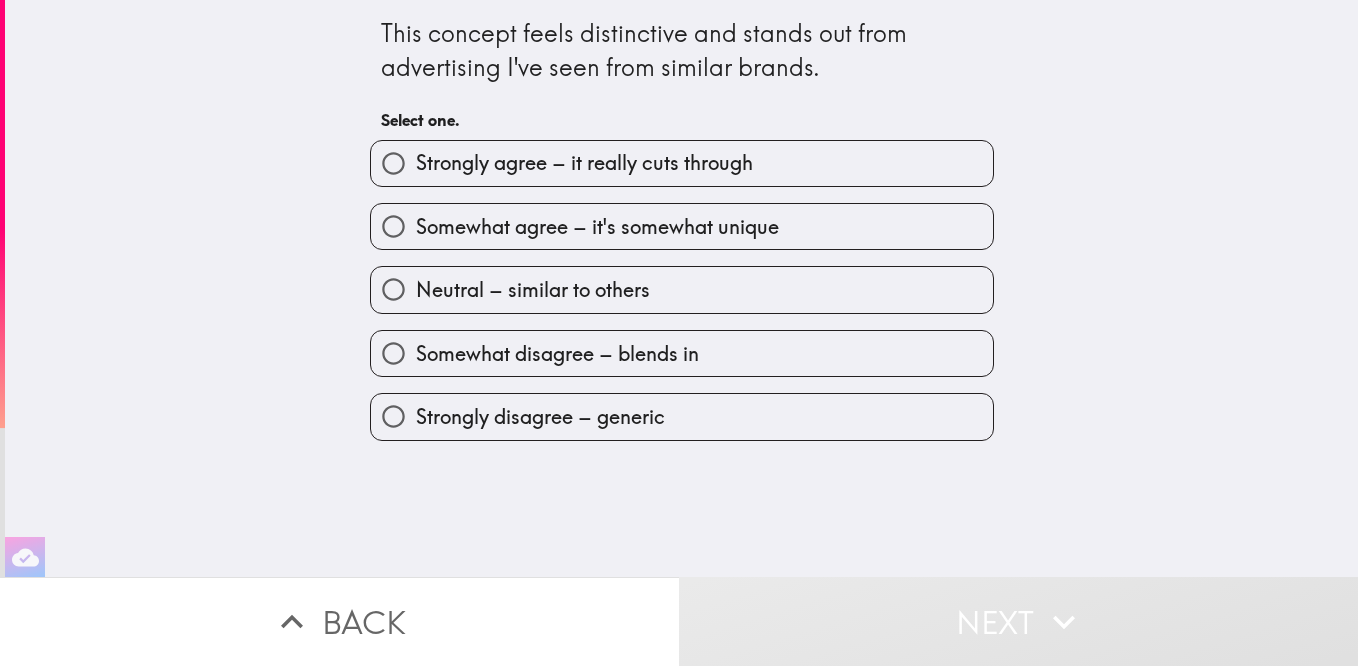 click on "Neutral – similar to others" at bounding box center (682, 289) 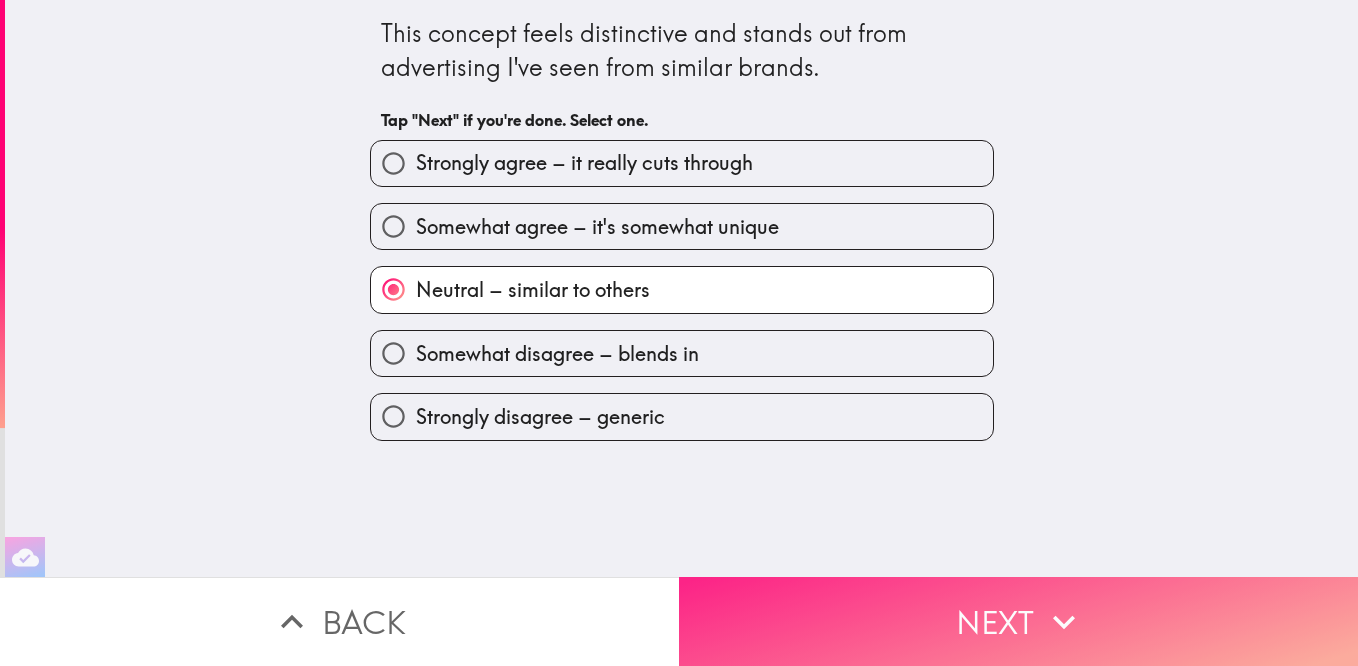 click on "Next" at bounding box center (1018, 621) 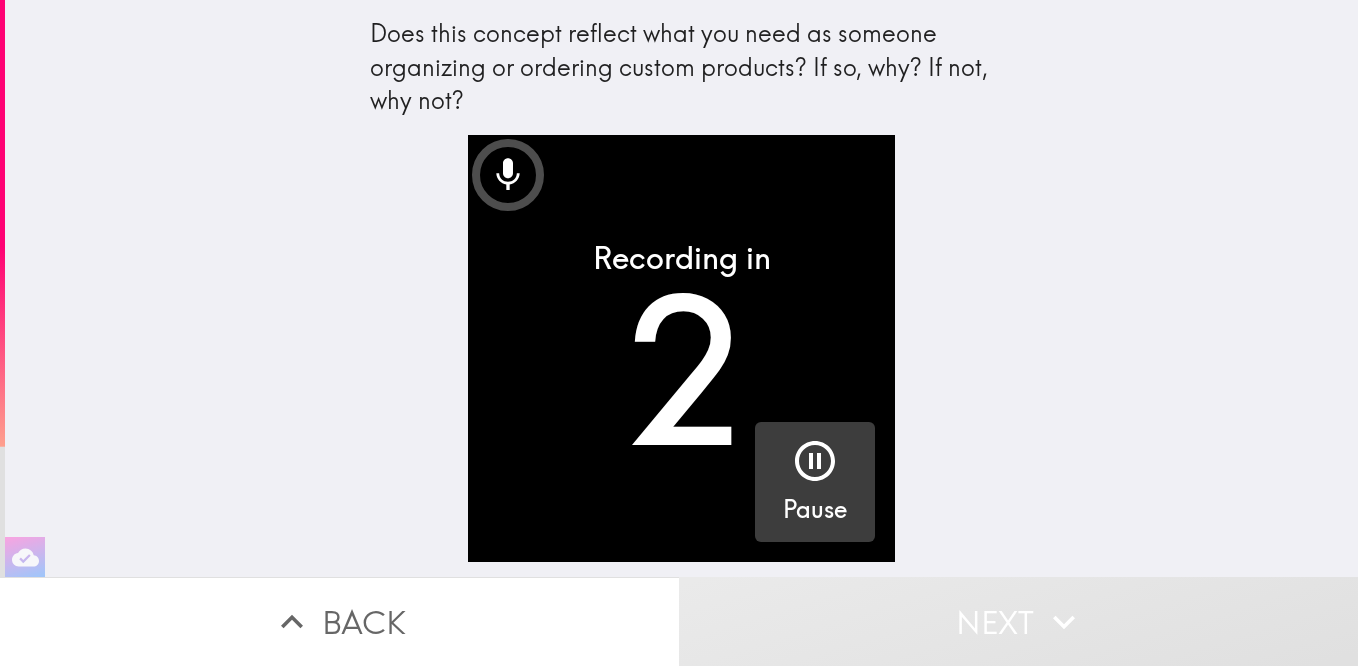 click 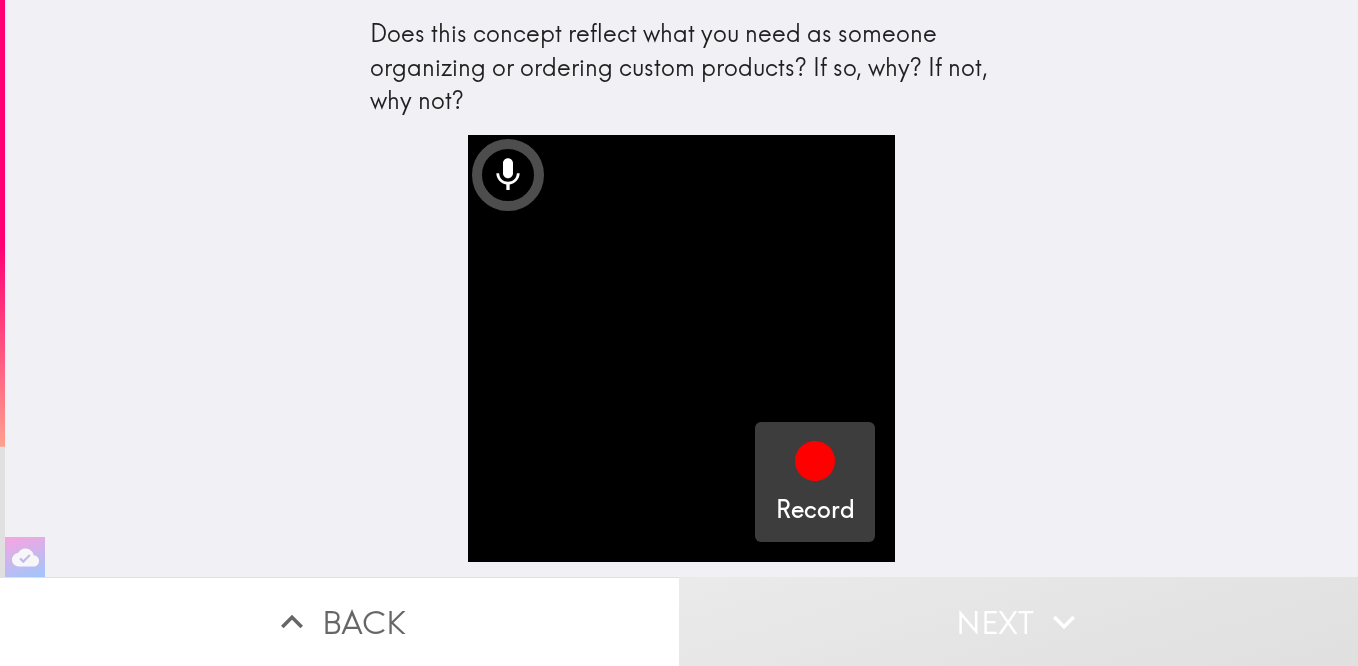 click 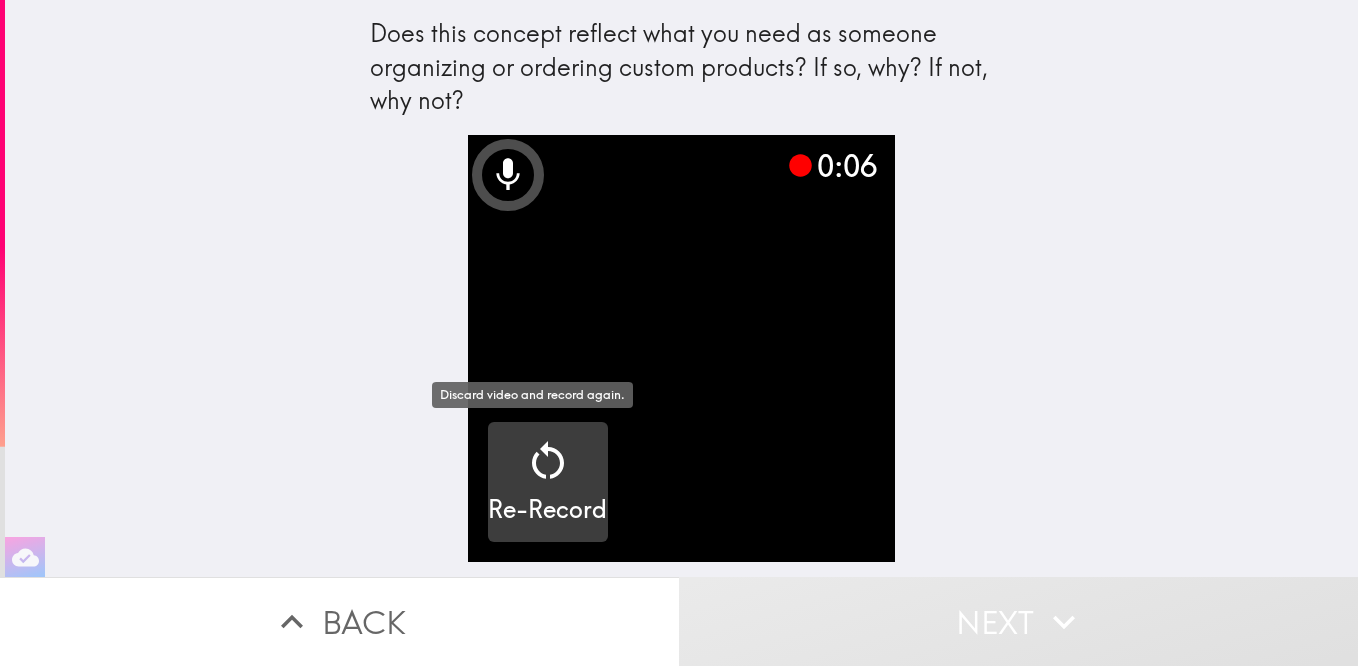 click 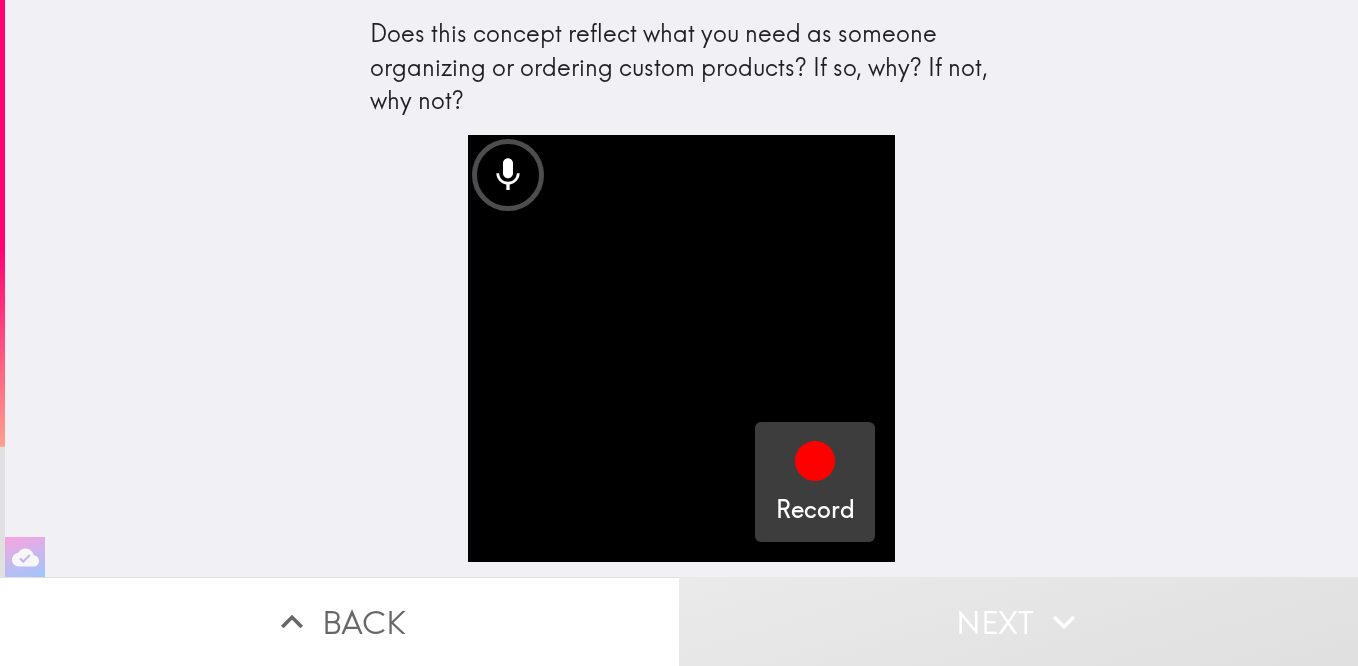 click 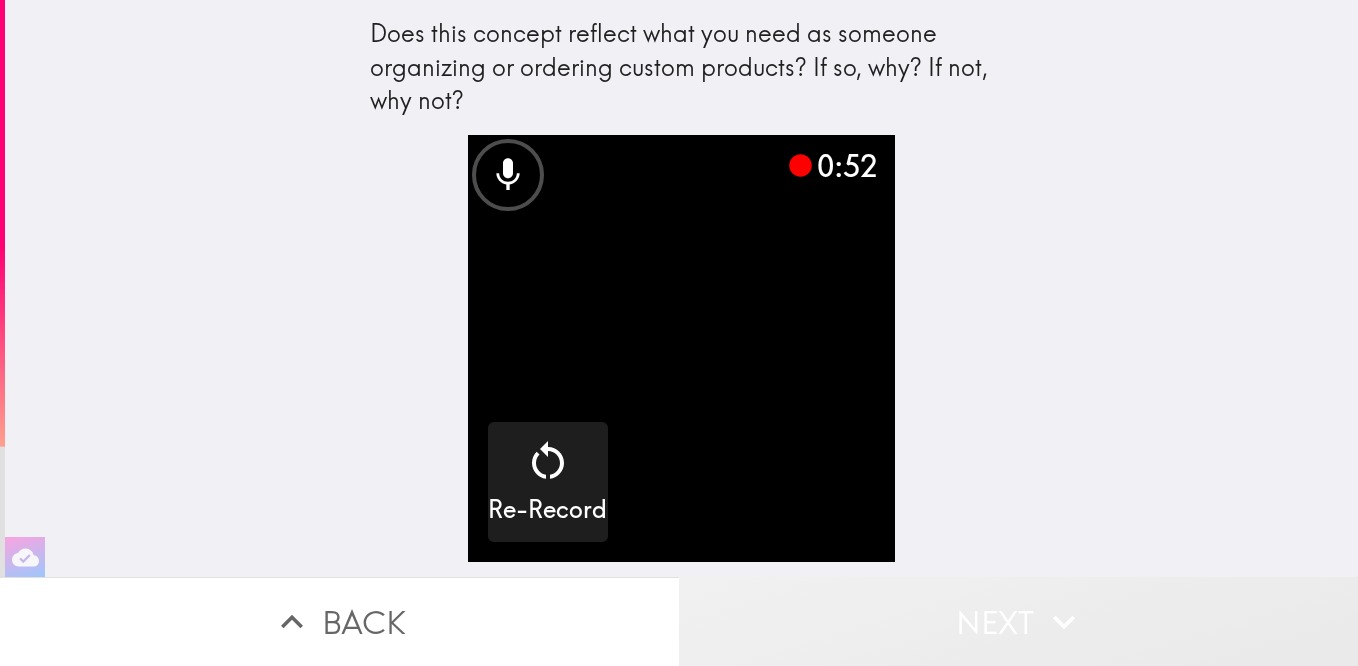 click on "Next" at bounding box center (1018, 621) 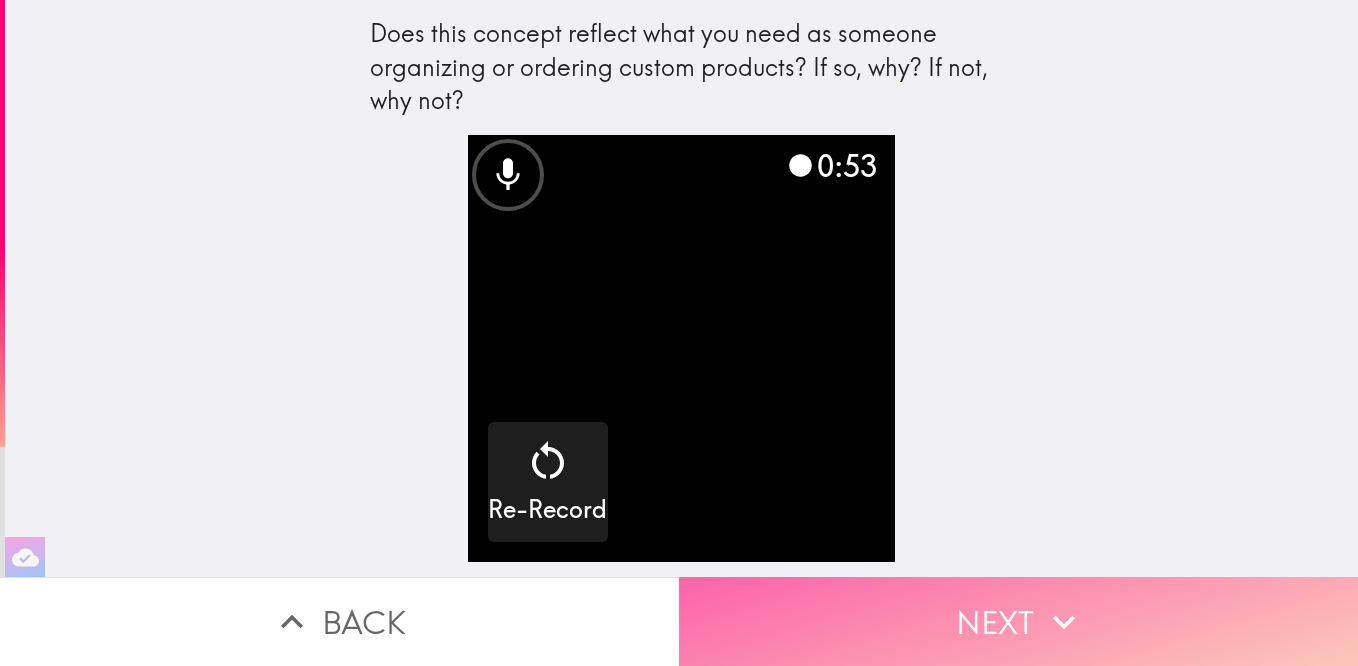 click on "Next" at bounding box center (1018, 621) 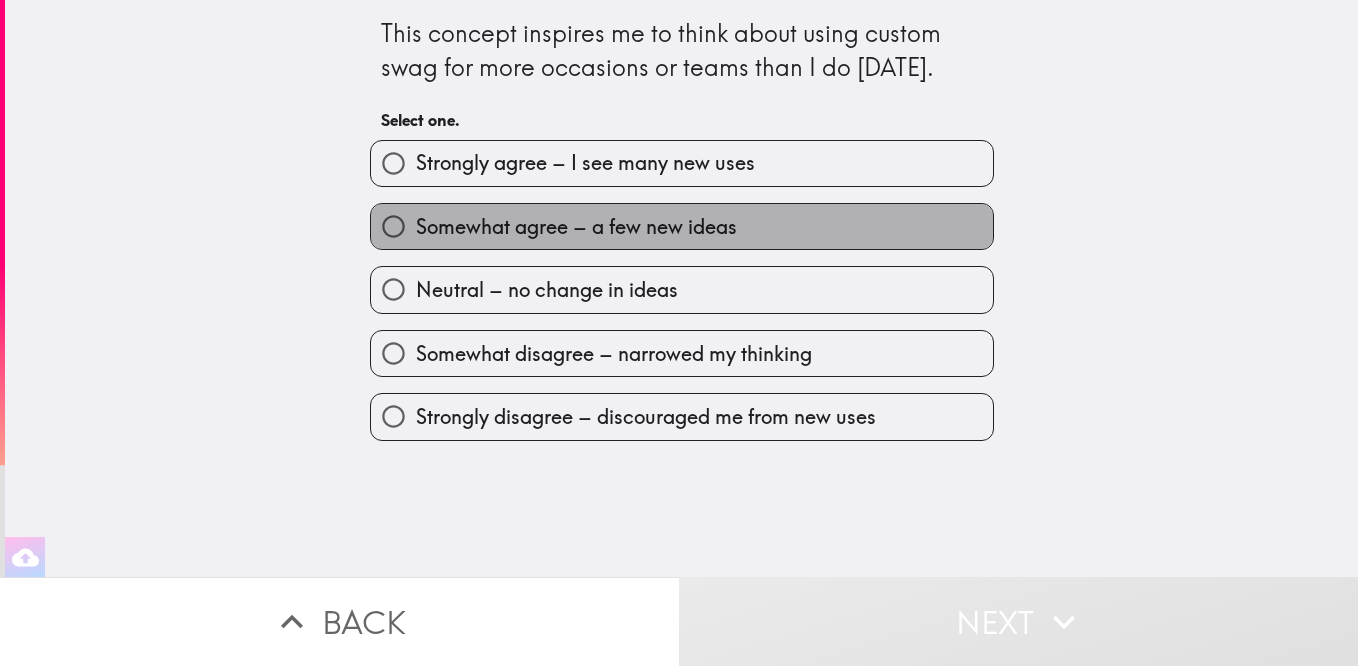 click on "Somewhat agree – a few new ideas" at bounding box center [576, 227] 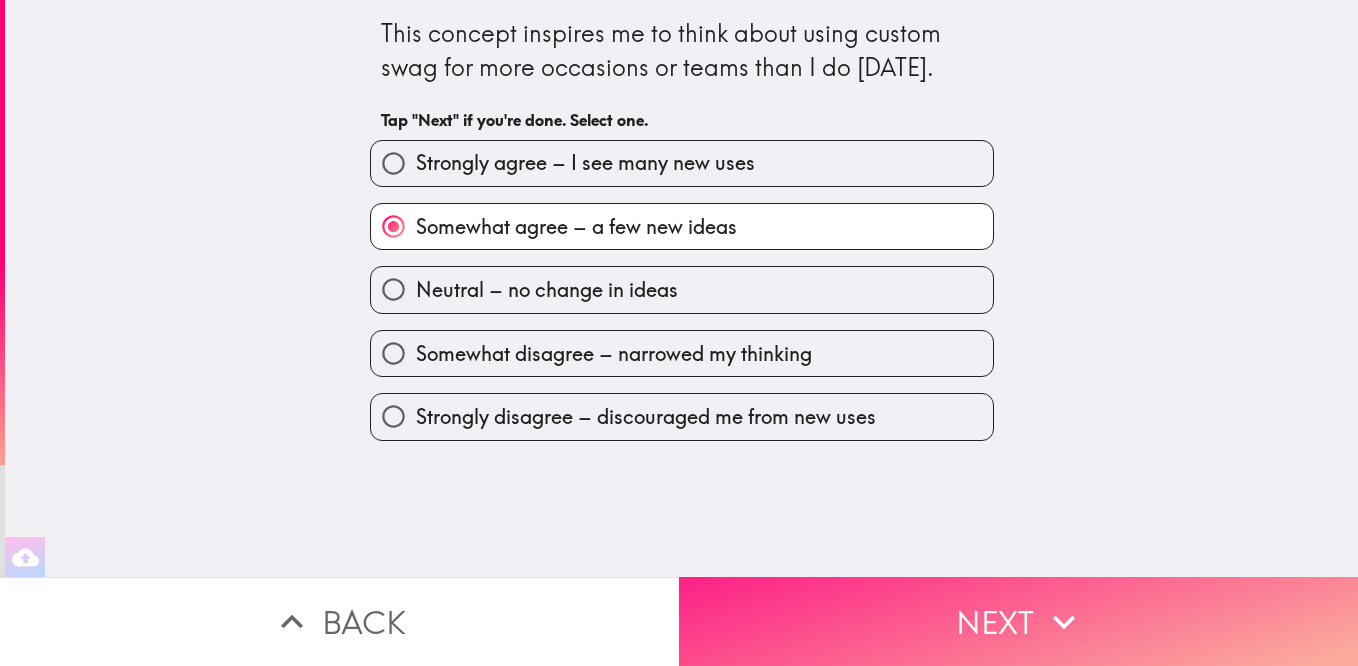 click on "Next" at bounding box center (1018, 621) 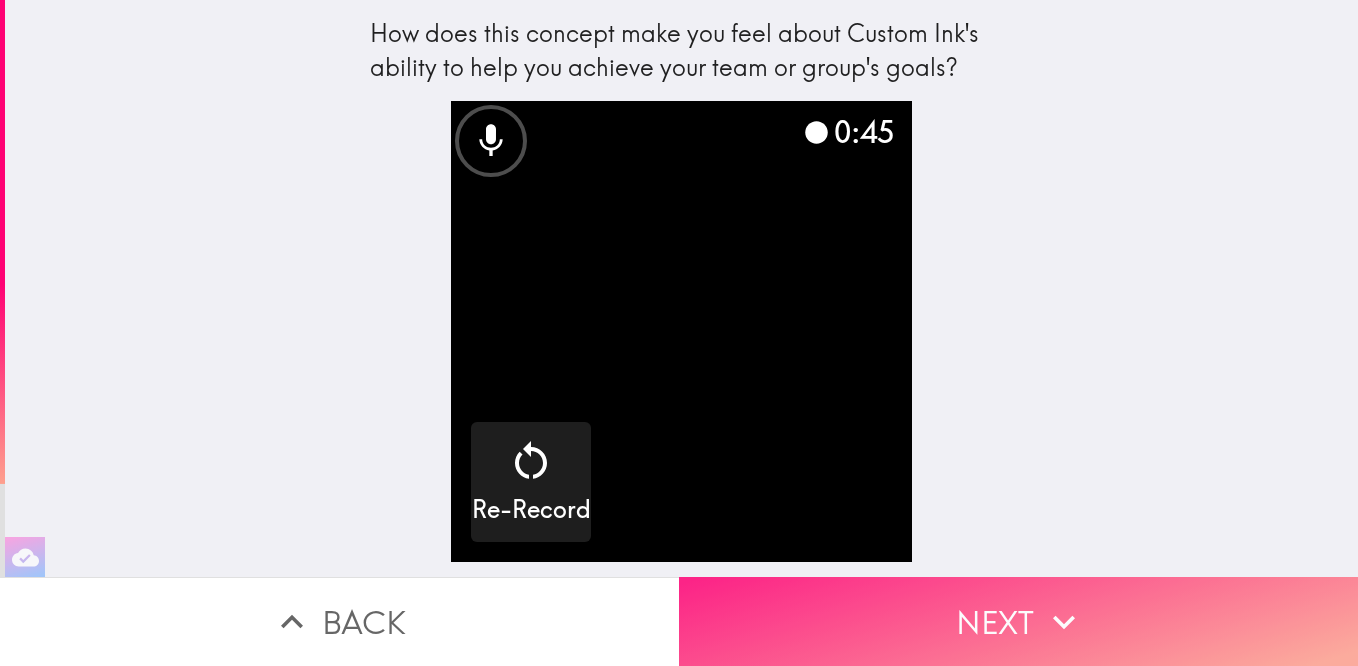 click on "Next" at bounding box center [1018, 621] 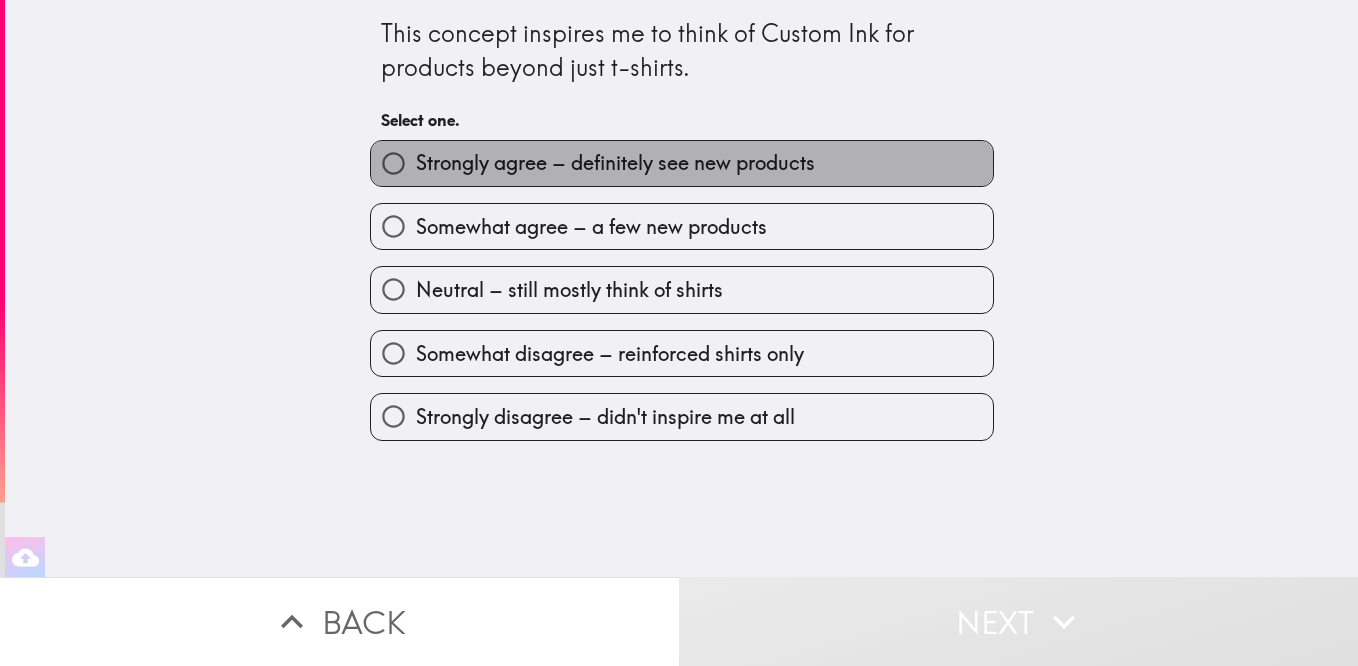 click on "Strongly agree – definitely see new products" at bounding box center (682, 163) 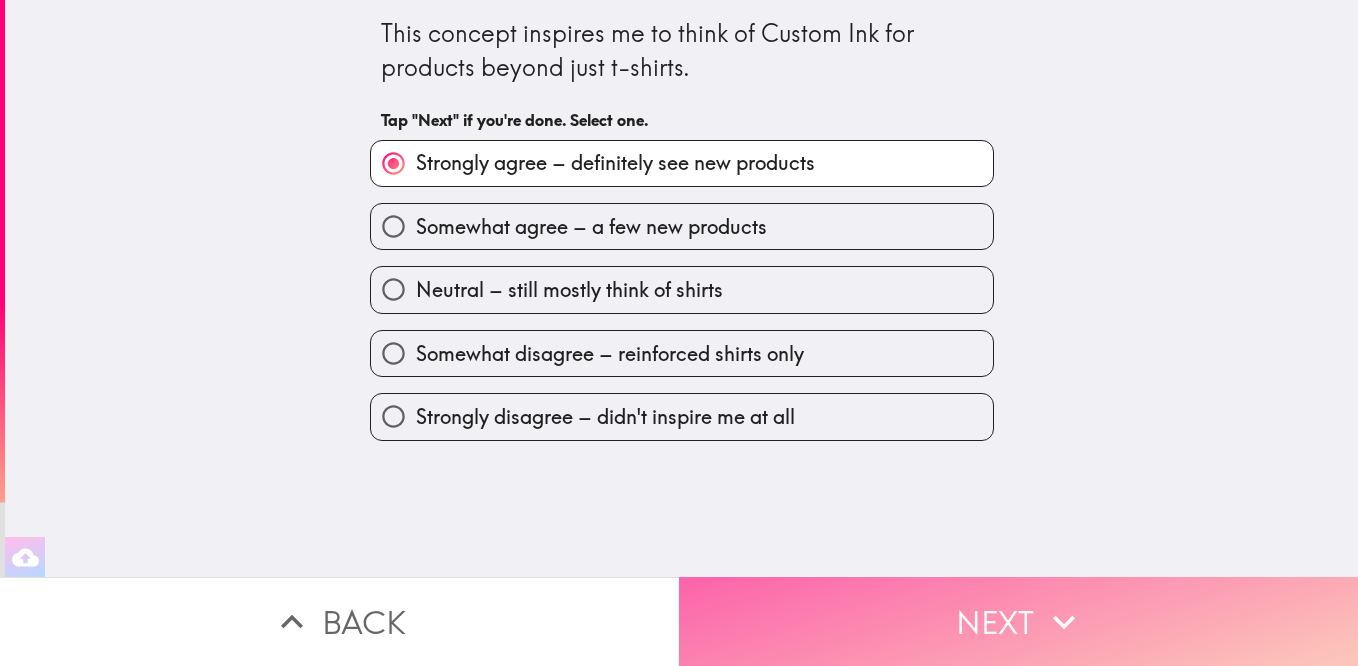 click on "Next" at bounding box center [1018, 621] 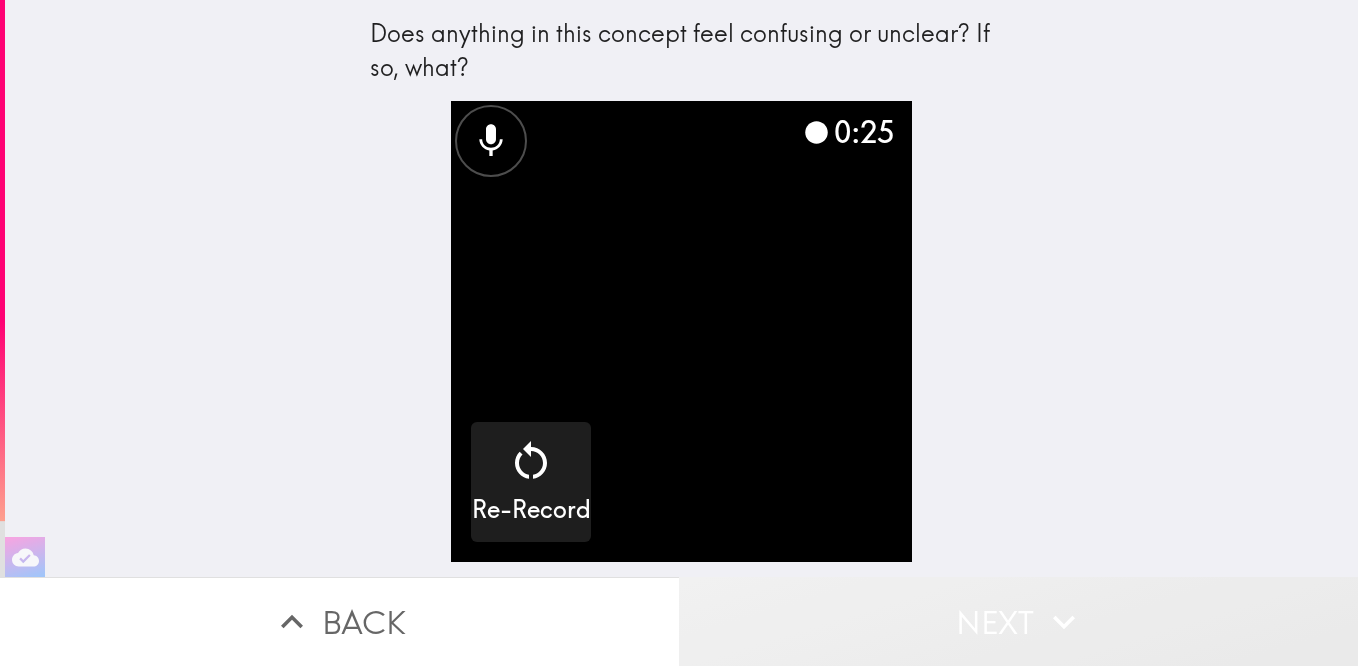 click on "Next" at bounding box center [1018, 621] 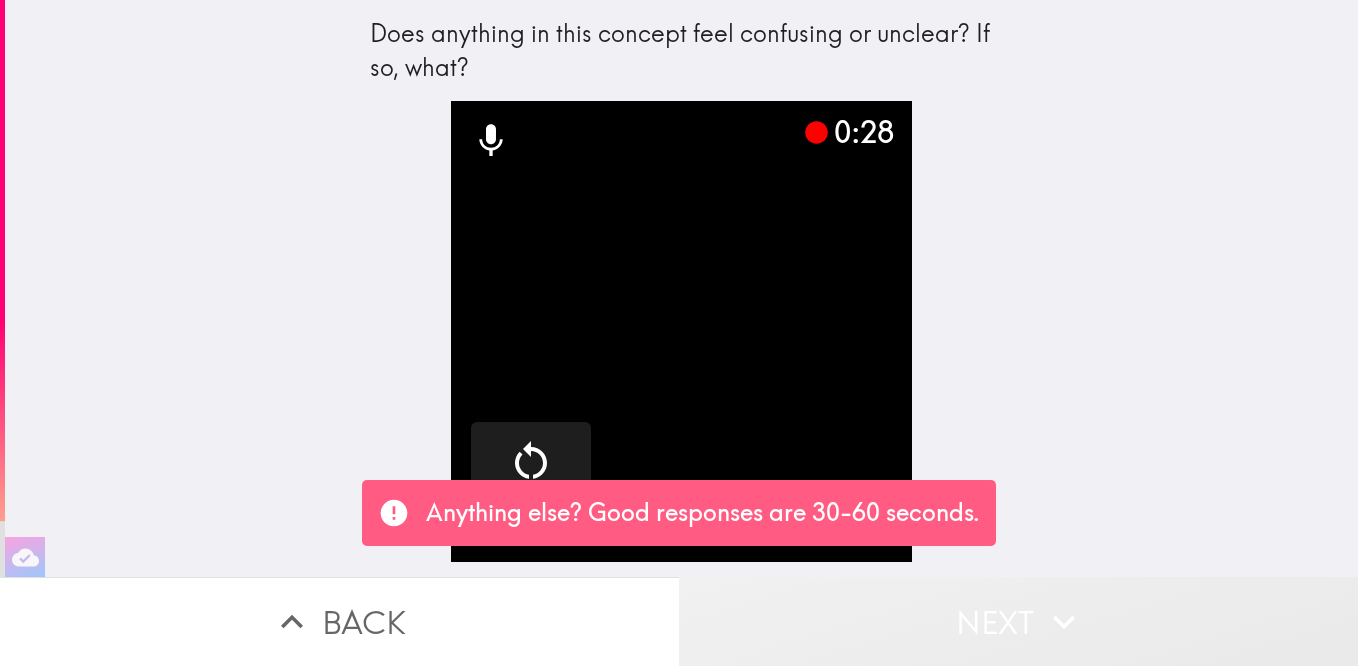 click on "Next" at bounding box center [1018, 621] 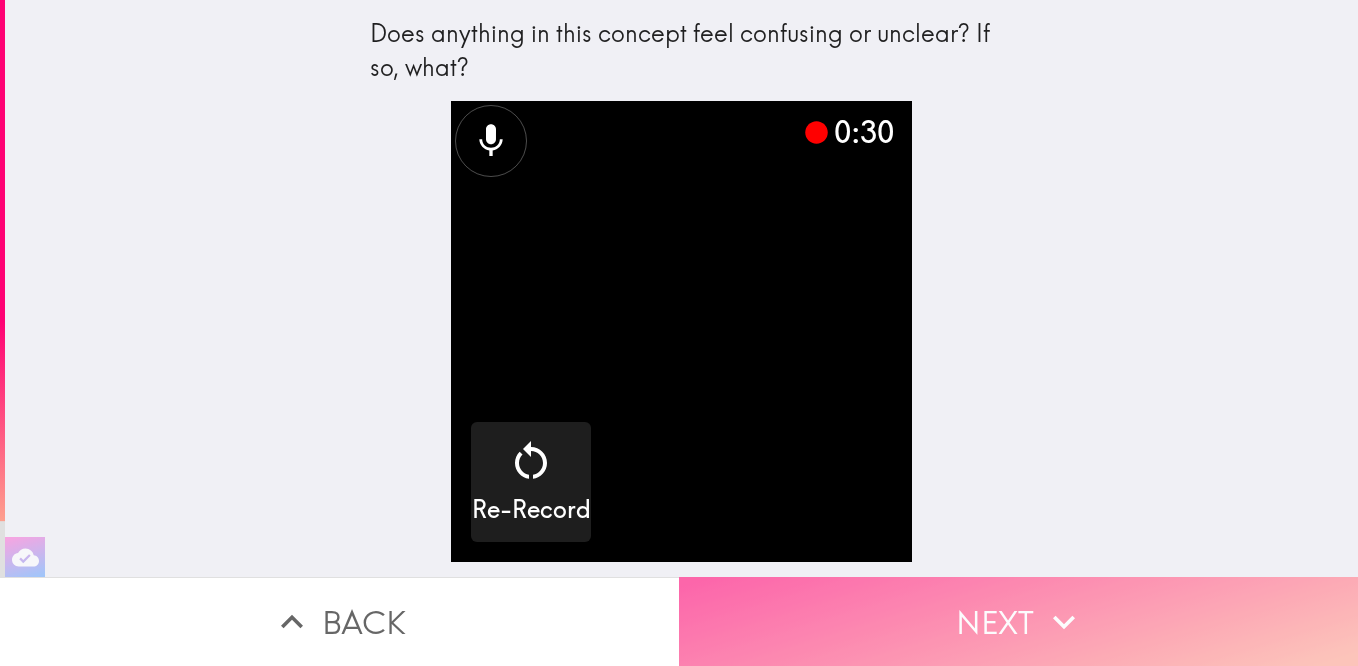 click on "Next" at bounding box center [1018, 621] 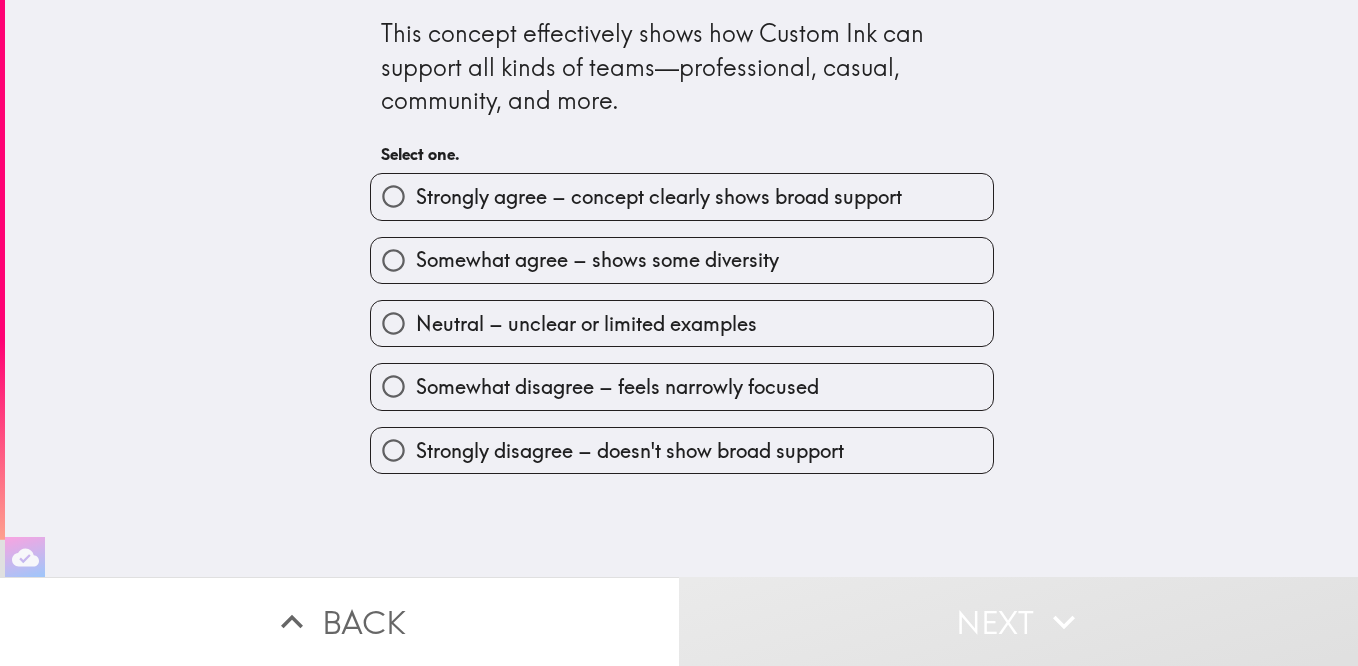 click on "Somewhat agree – shows some diversity" at bounding box center [597, 260] 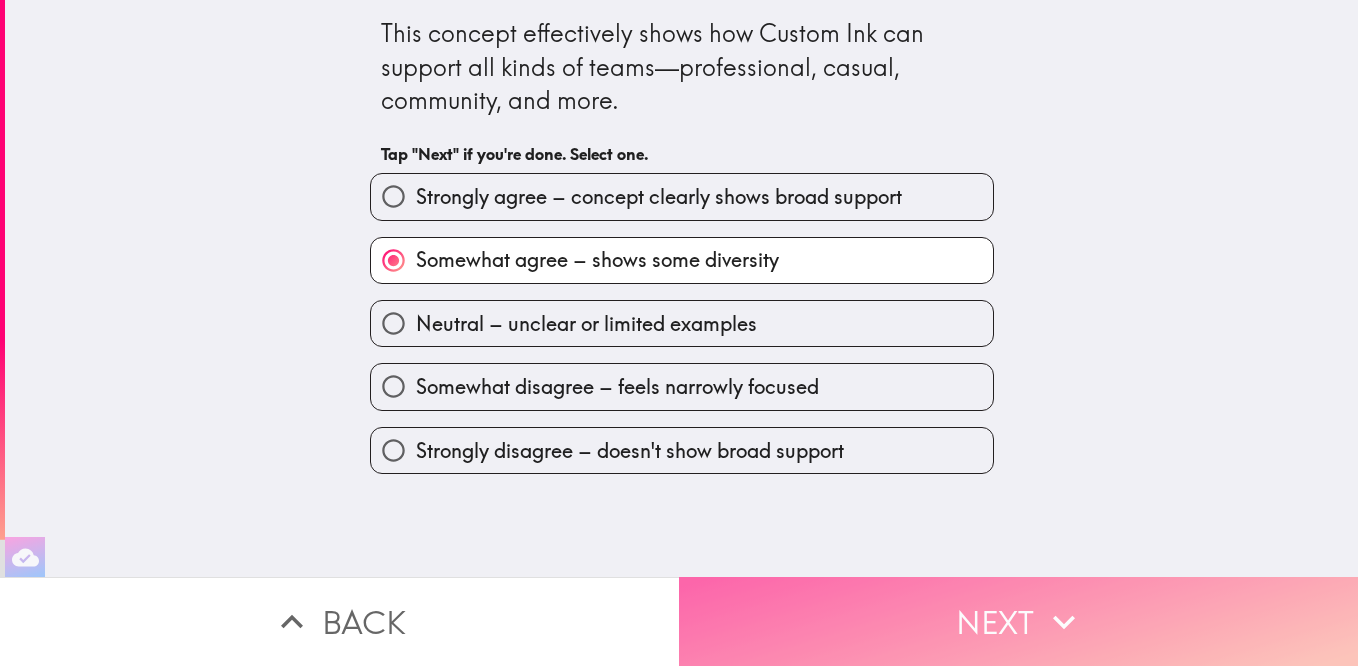 click on "Next" at bounding box center [1018, 621] 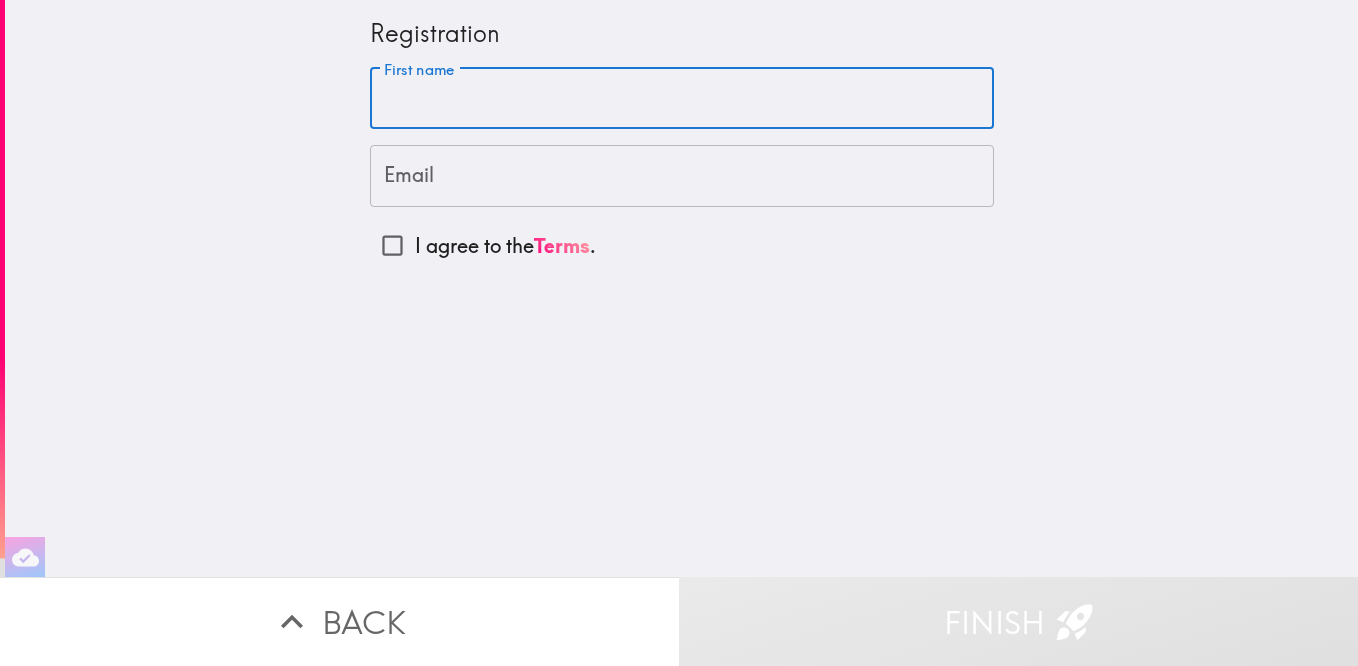 click on "First name" at bounding box center [682, 99] 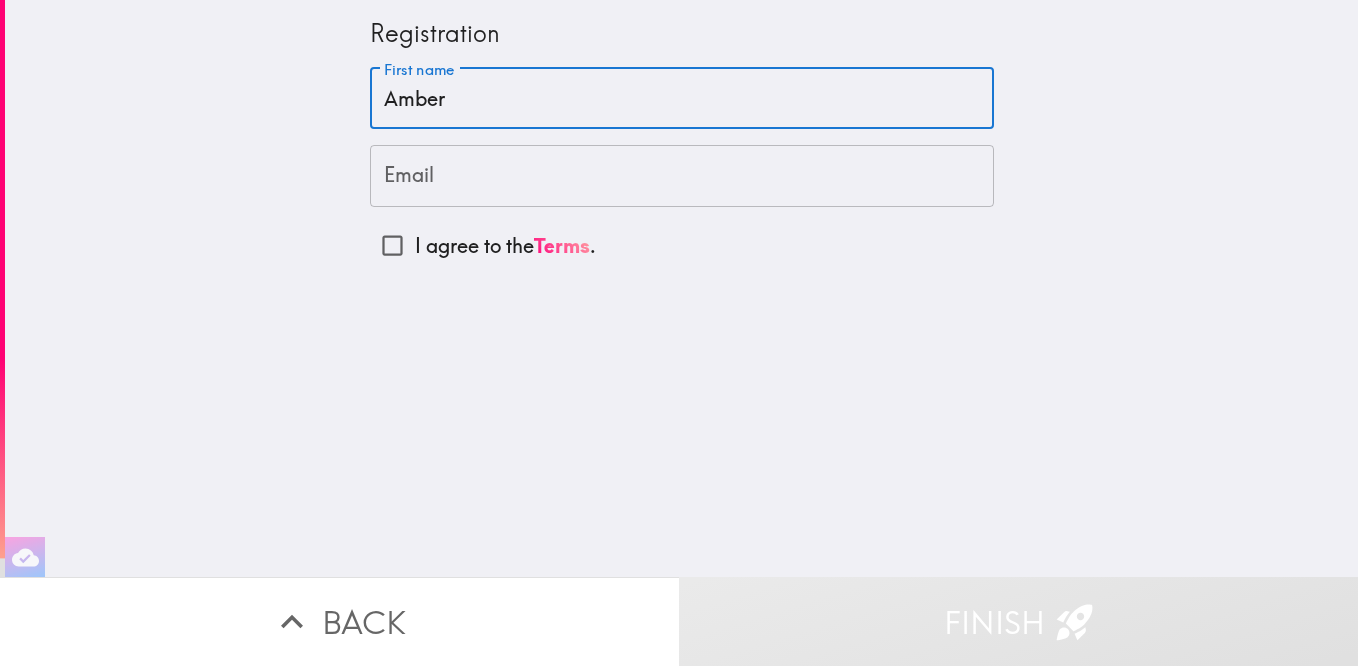 type on "Amber" 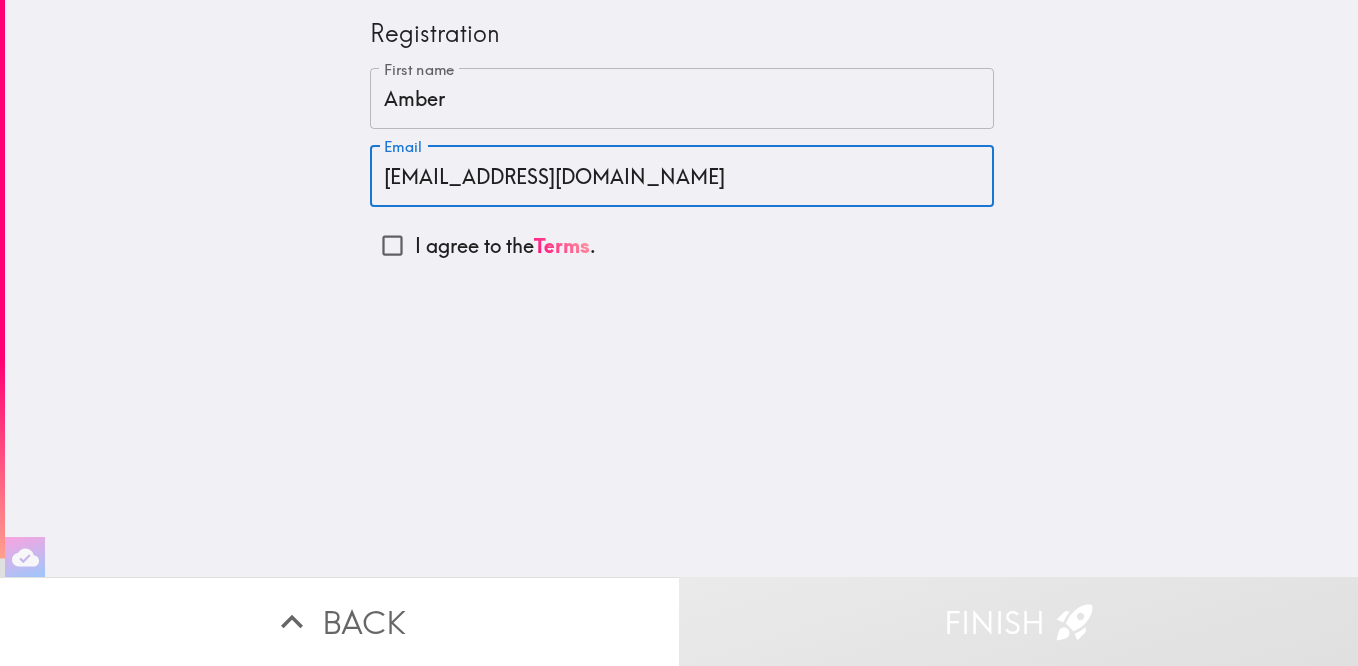 type on "[EMAIL_ADDRESS][DOMAIN_NAME]" 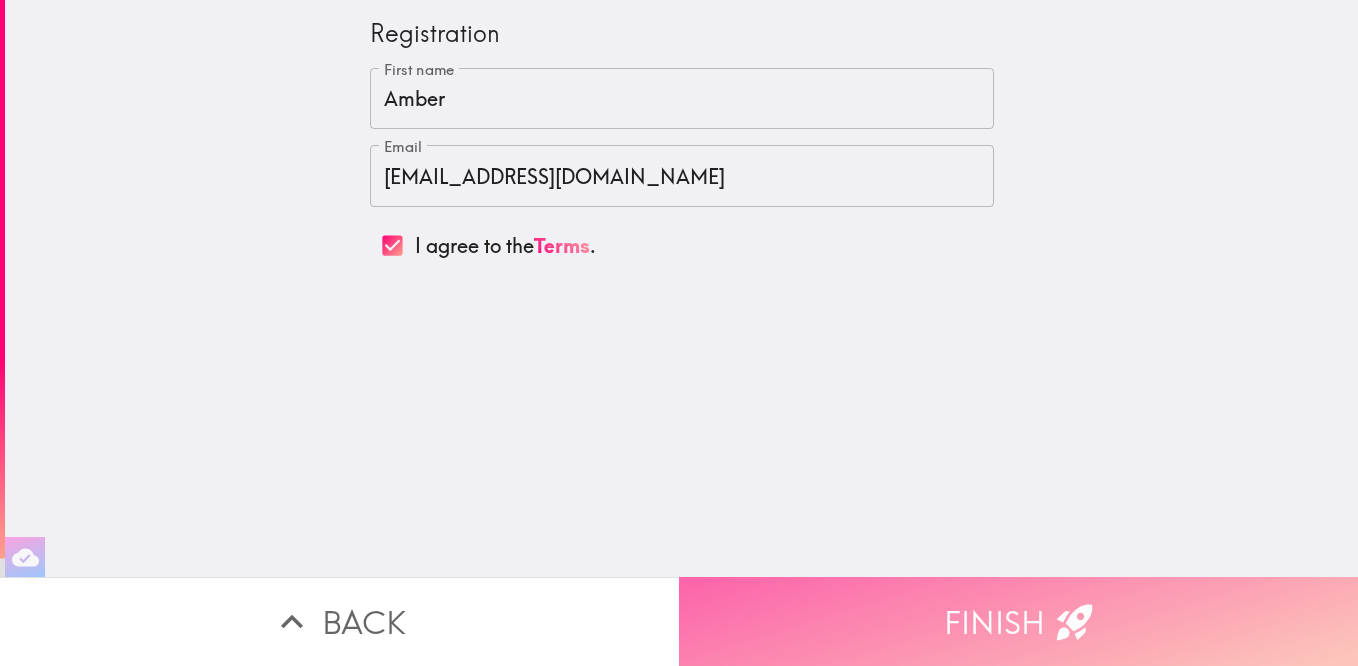 click on "Finish" at bounding box center [1018, 621] 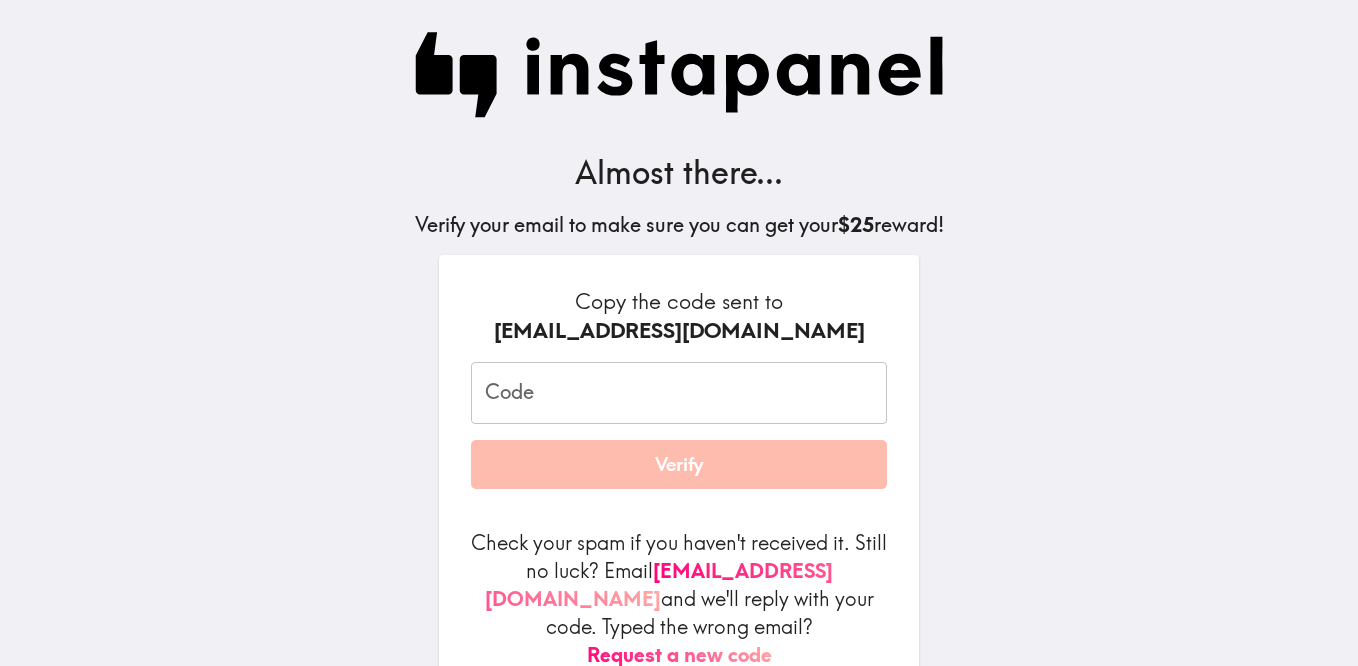 click on "Code" at bounding box center (679, 393) 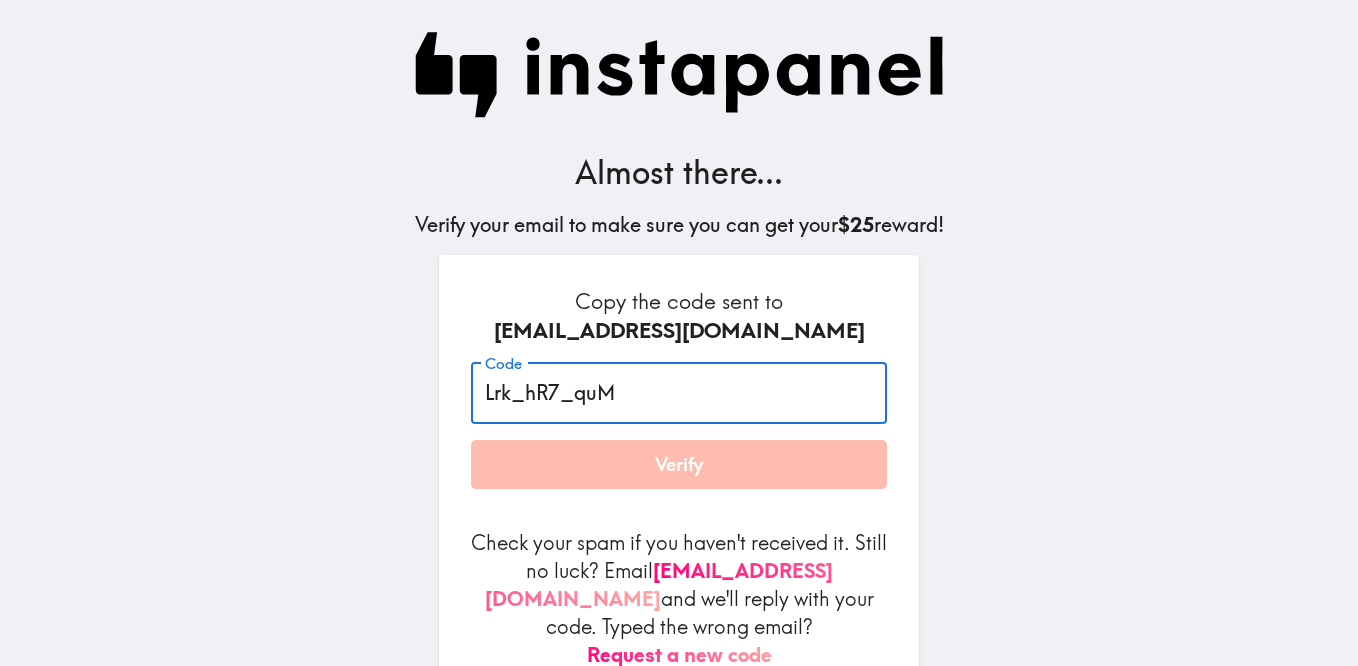 type on "Lrk_hR7_quM" 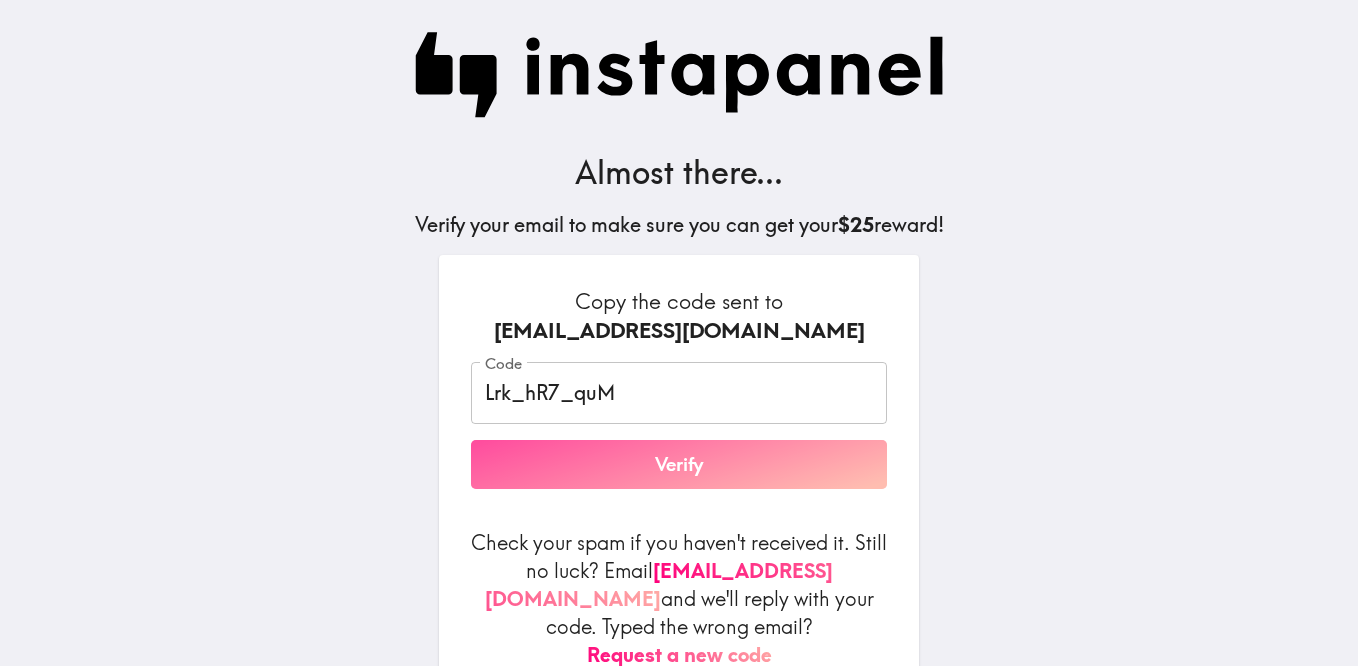 click on "Verify" at bounding box center (679, 465) 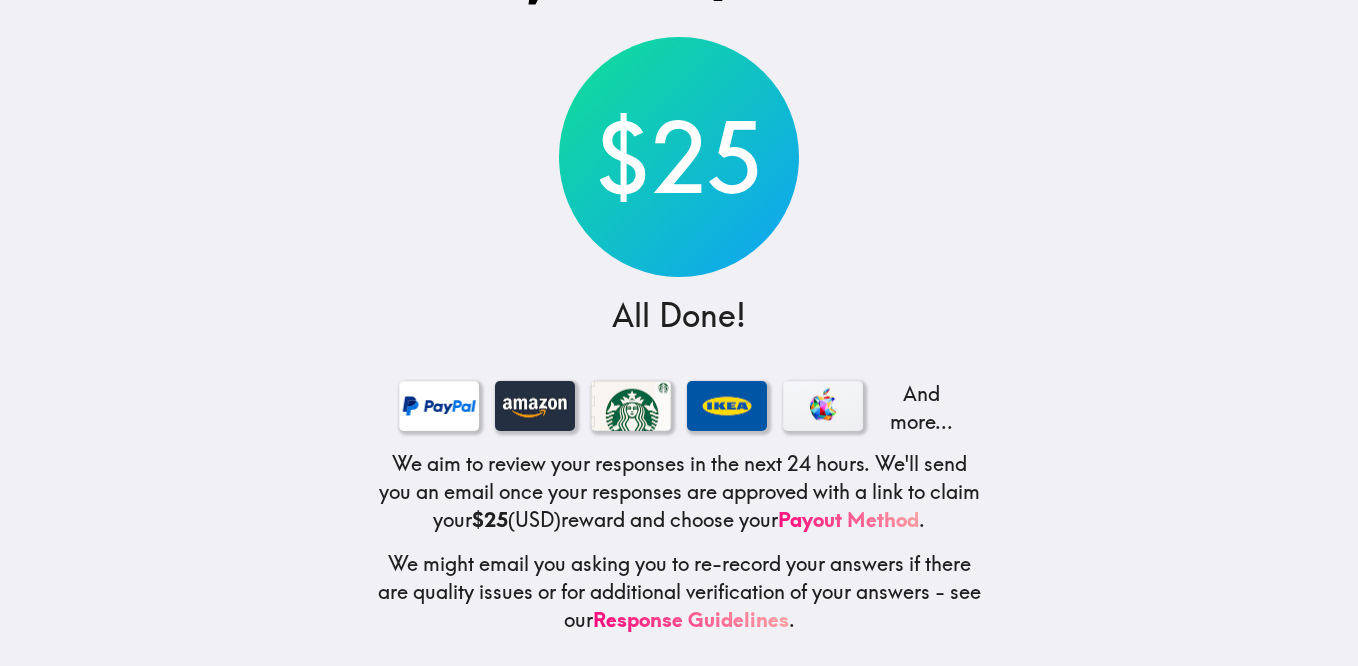 scroll, scrollTop: 0, scrollLeft: 0, axis: both 